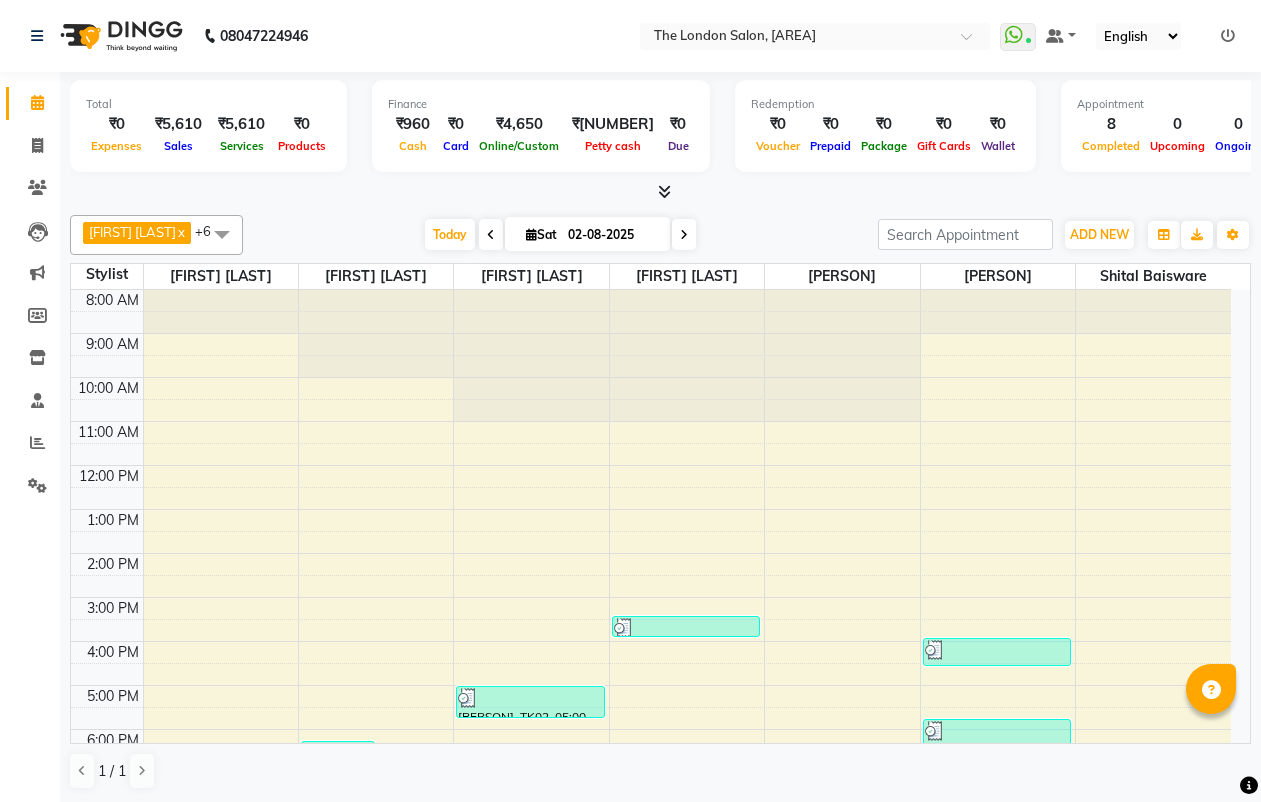 scroll, scrollTop: 0, scrollLeft: 0, axis: both 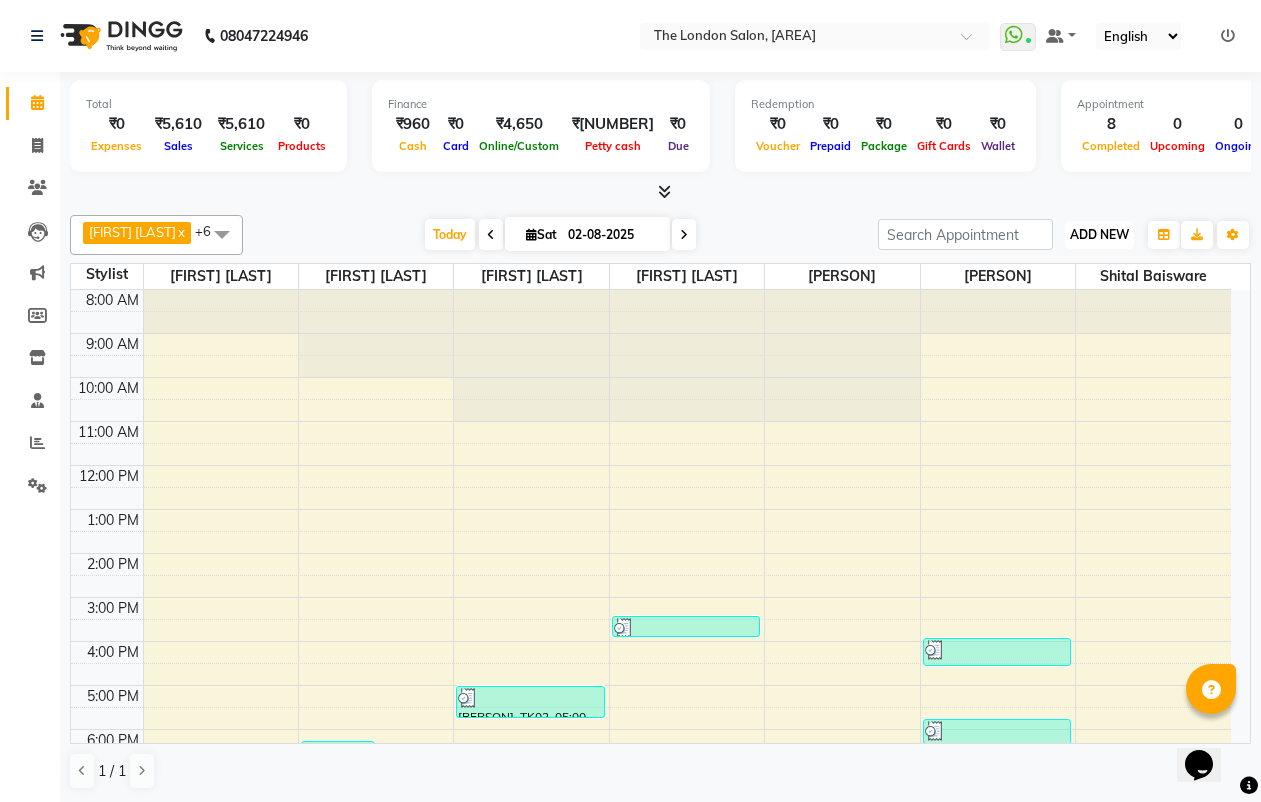 click on "ADD NEW" at bounding box center [1099, 234] 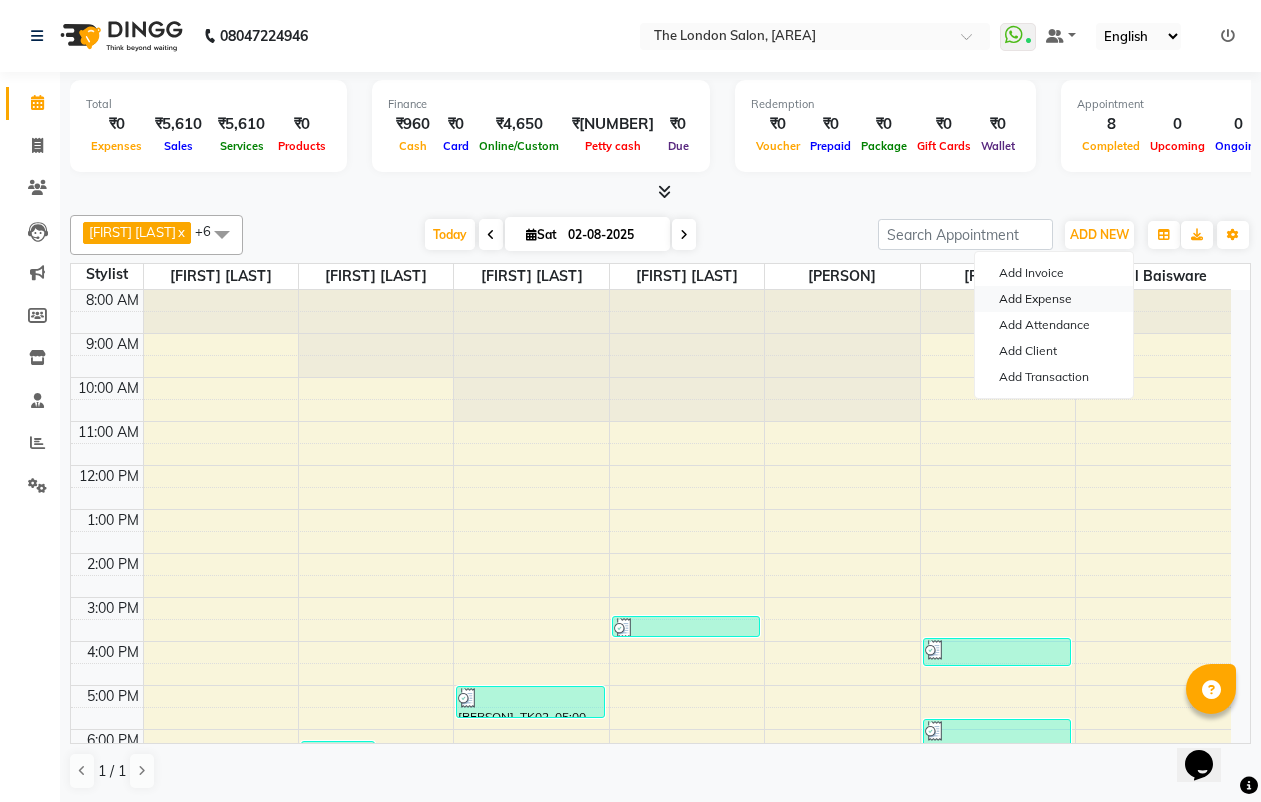 click on "Add Expense" at bounding box center [1054, 299] 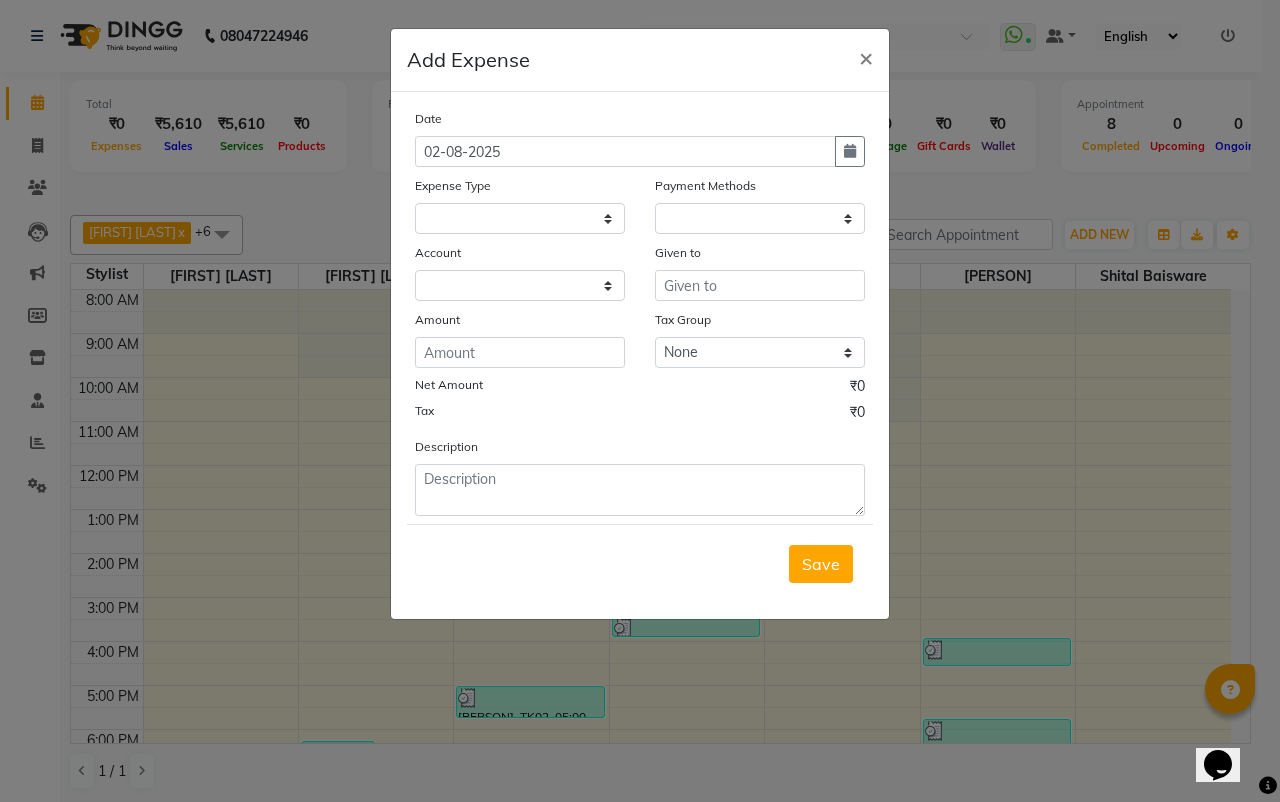 select on "1" 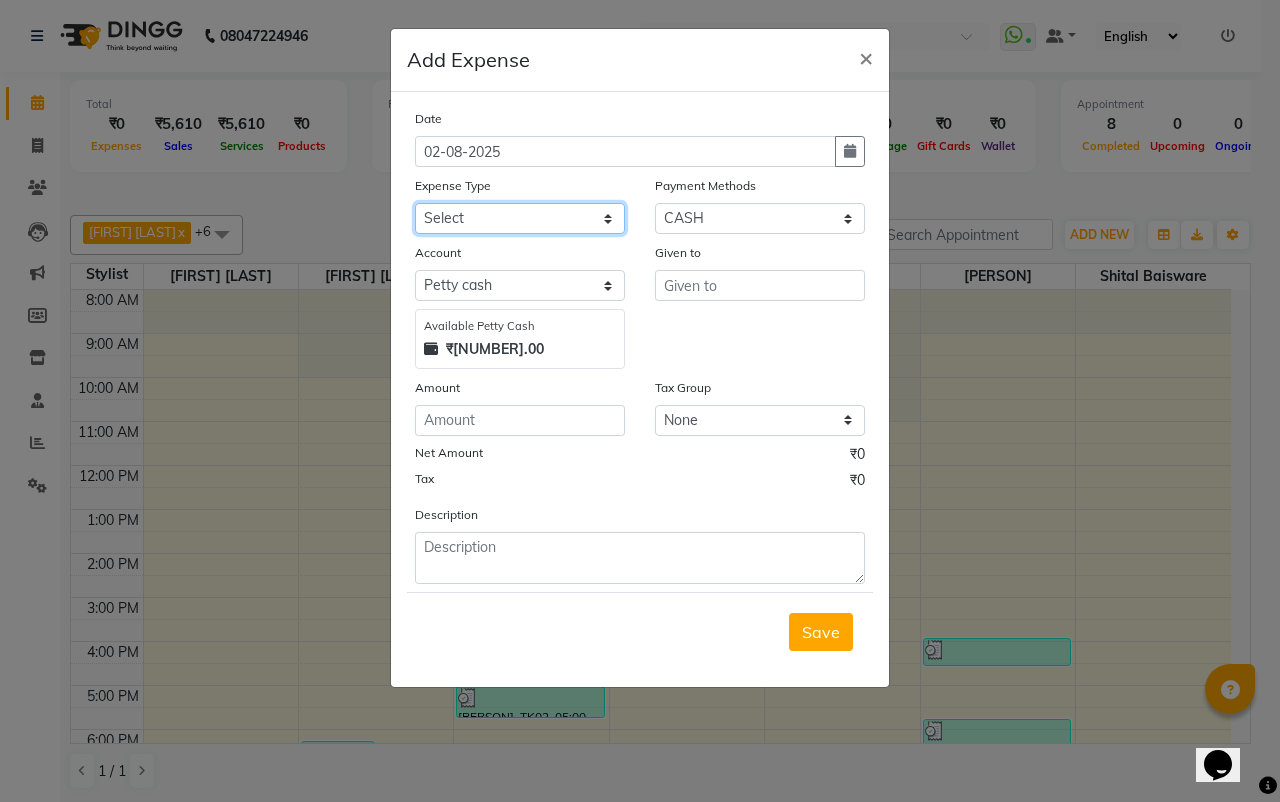 click on "Select Advance Salary Bank charges Car maintenance  Cash transfer to bank Cash transfer to hub Client Snacks Clinical charges Courier Service dhiraj water supplier Equipment Fuel fuel Govt fee Incentive Insurance International purchase Loan Repayment Maintenance Marketing Massage therapist Miscellaneous Monthly Salary MRA Other Paid Promotion Pantry Product Rent Salary Sjs Agency Snacks Trainer Staff salary Staff Snacks Tax Tea & Refreshment tea stall Utilities Water Supplier" 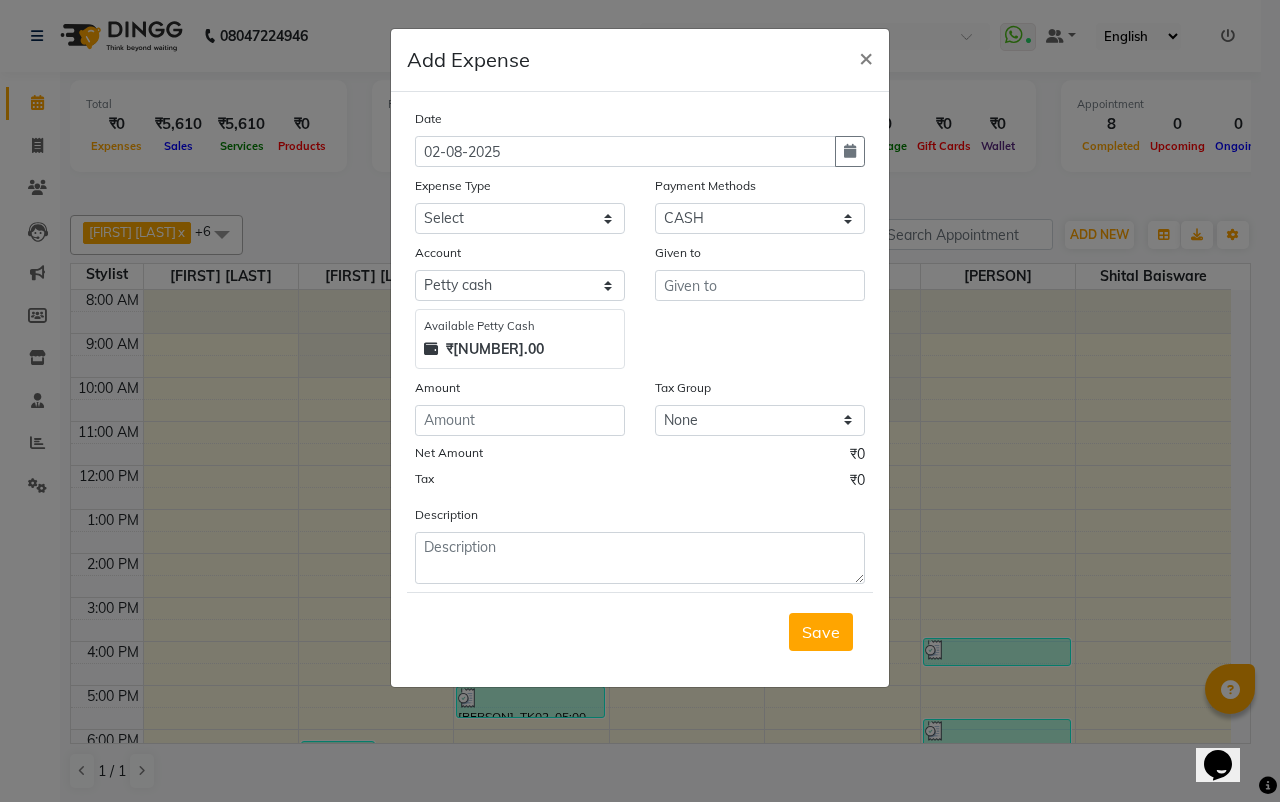 click on "Expense Type" 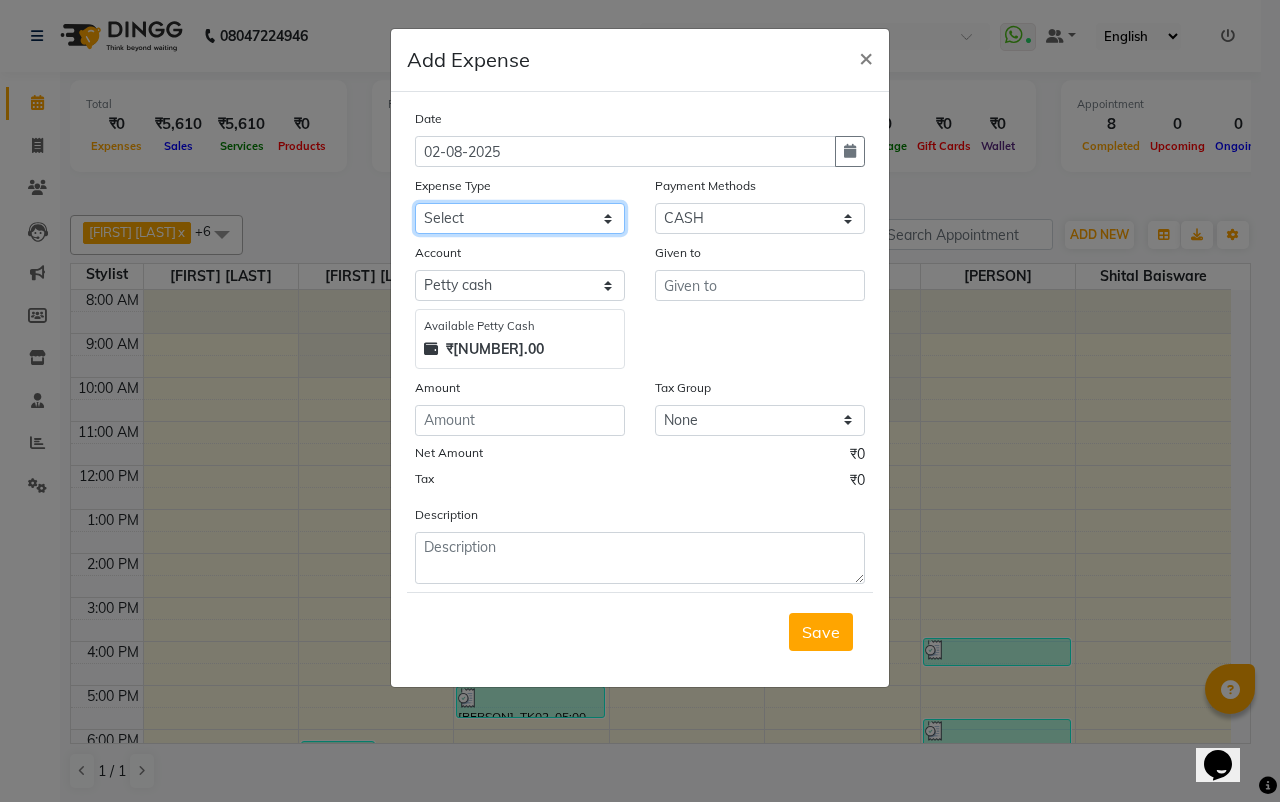 click on "Select Advance Salary Bank charges Car maintenance  Cash transfer to bank Cash transfer to hub Client Snacks Clinical charges Courier Service dhiraj water supplier Equipment Fuel fuel Govt fee Incentive Insurance International purchase Loan Repayment Maintenance Marketing Massage therapist Miscellaneous Monthly Salary MRA Other Paid Promotion Pantry Product Rent Salary Sjs Agency Snacks Trainer Staff salary Staff Snacks Tax Tea & Refreshment tea stall Utilities Water Supplier" 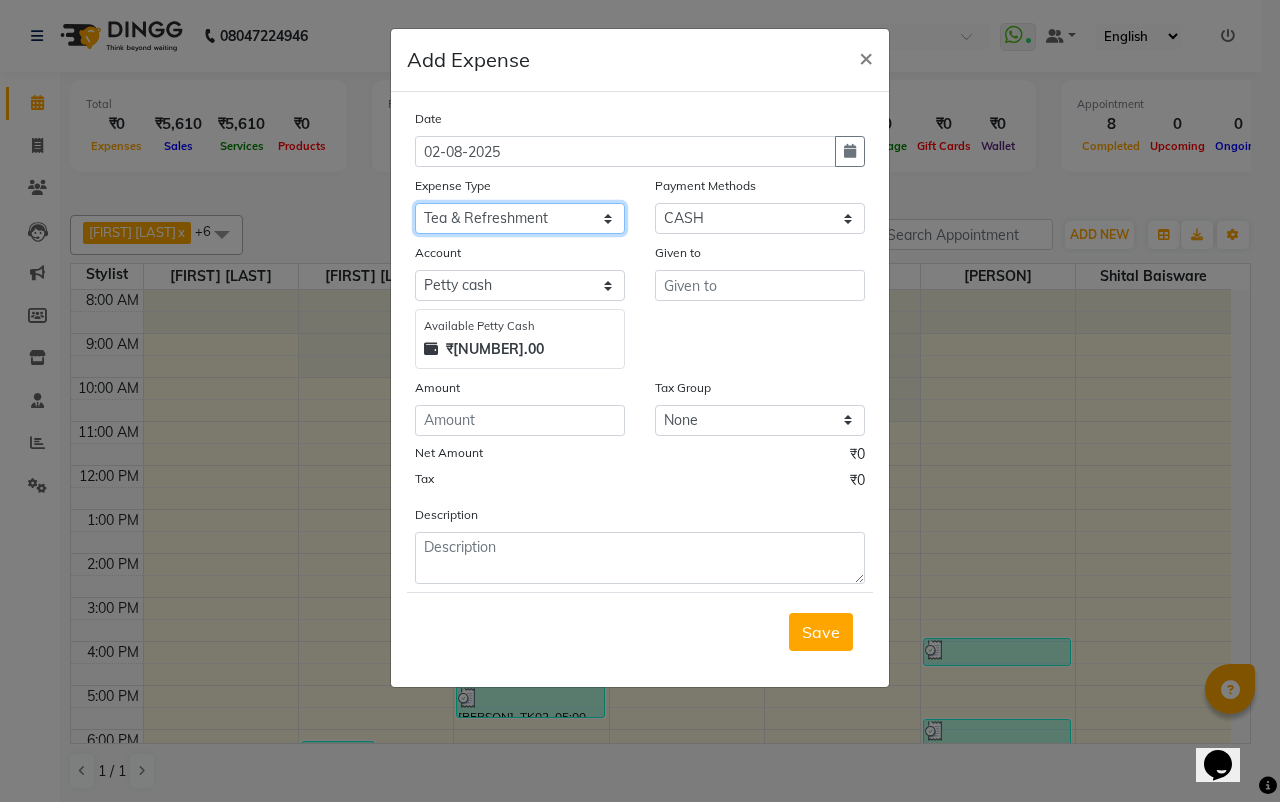 click on "Select Advance Salary Bank charges Car maintenance  Cash transfer to bank Cash transfer to hub Client Snacks Clinical charges Courier Service dhiraj water supplier Equipment Fuel fuel Govt fee Incentive Insurance International purchase Loan Repayment Maintenance Marketing Massage therapist Miscellaneous Monthly Salary MRA Other Paid Promotion Pantry Product Rent Salary Sjs Agency Snacks Trainer Staff salary Staff Snacks Tax Tea & Refreshment tea stall Utilities Water Supplier" 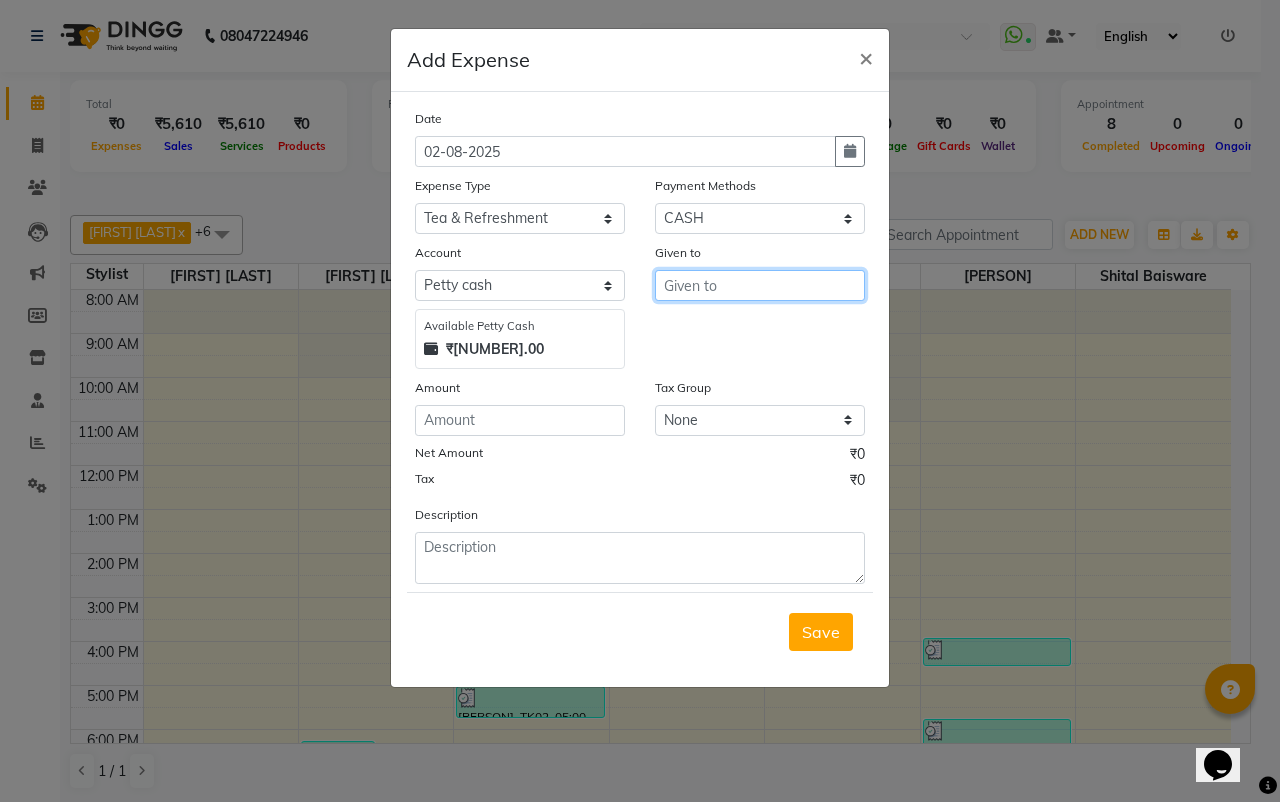 click at bounding box center [760, 285] 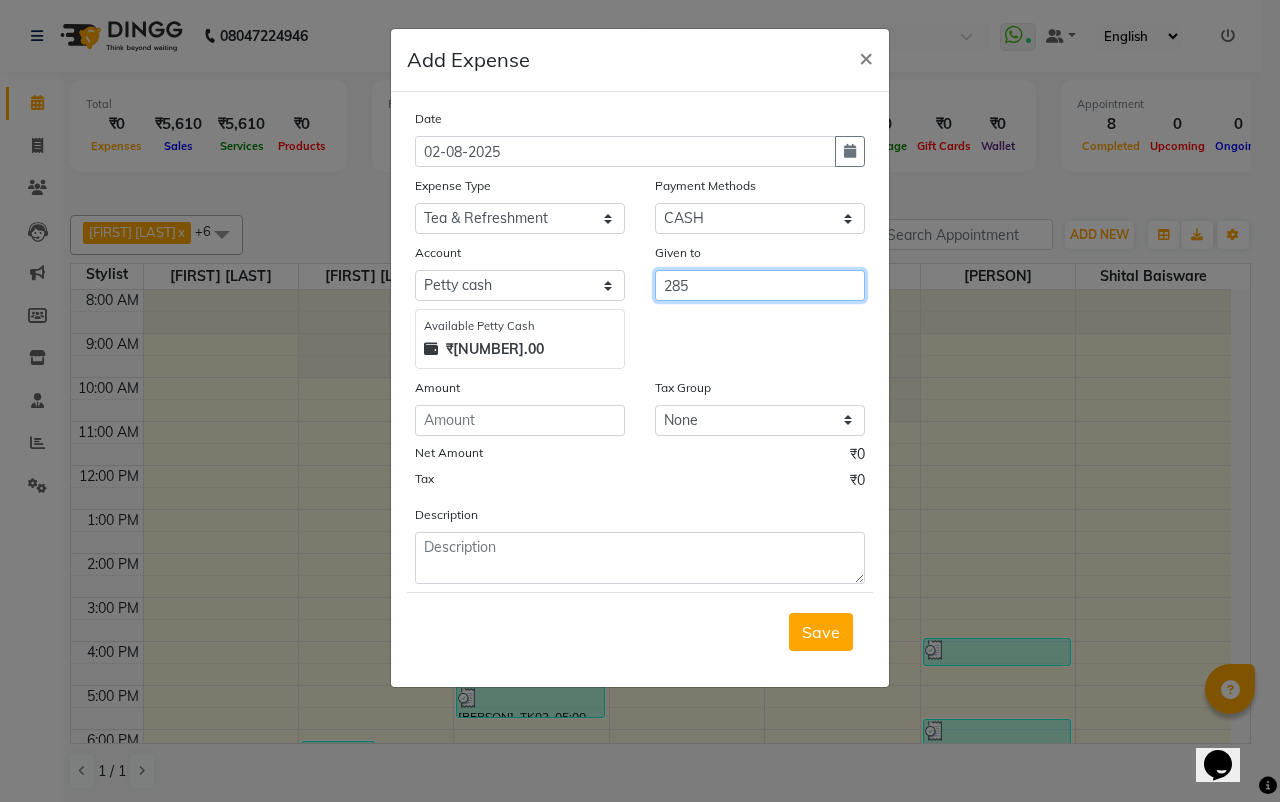 type on "285" 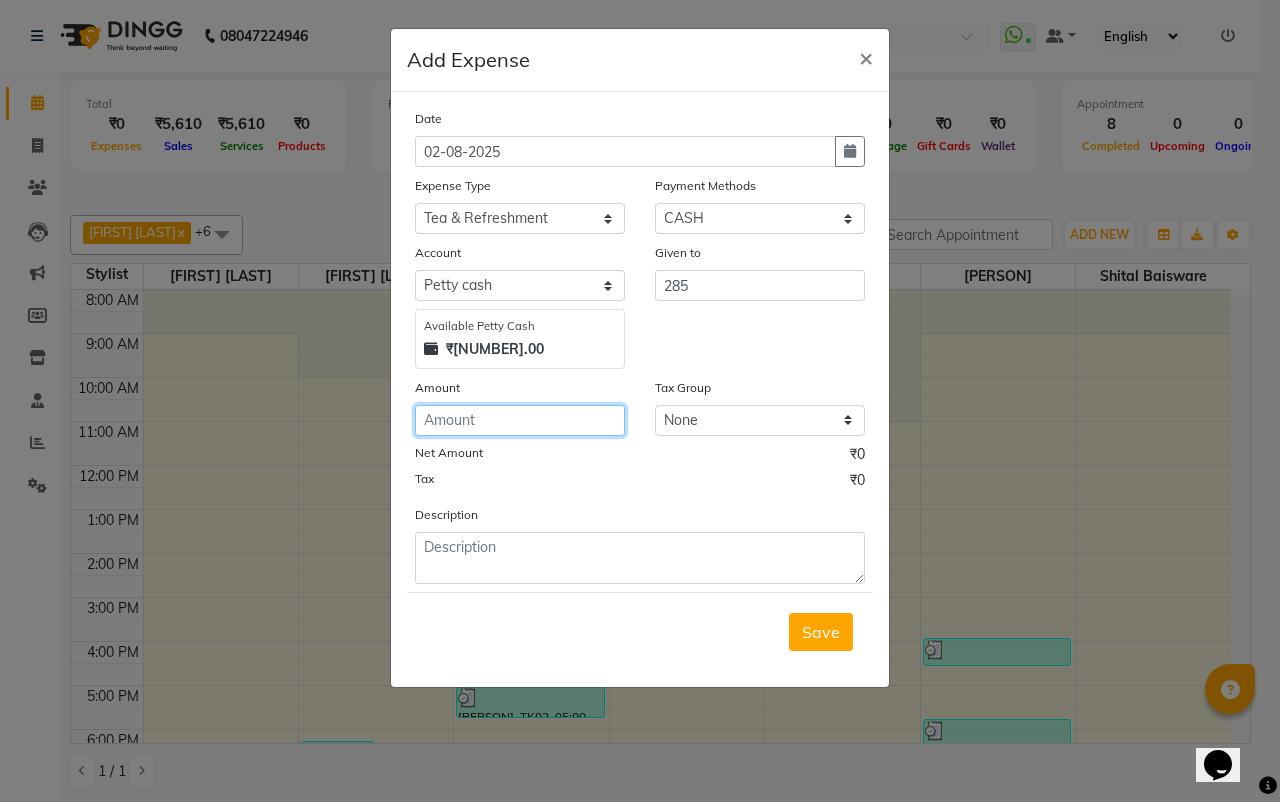 click 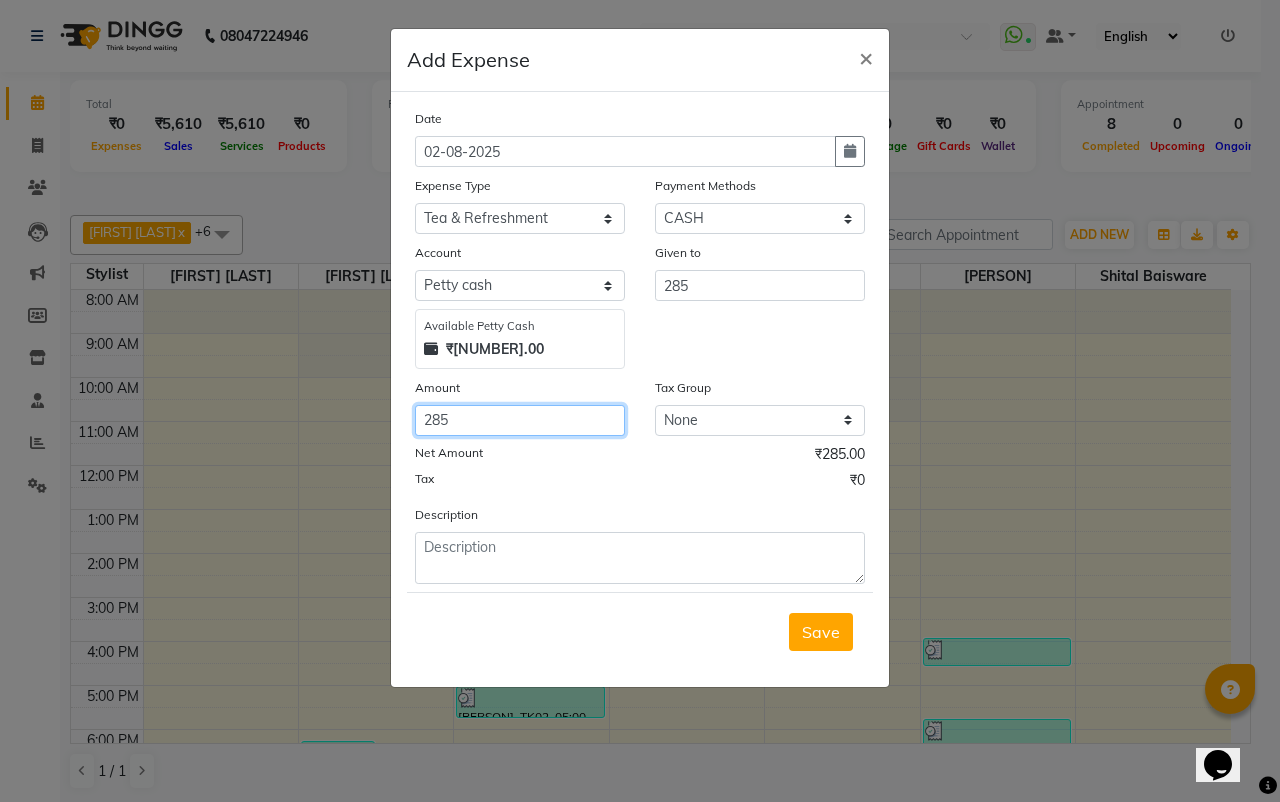 type on "285" 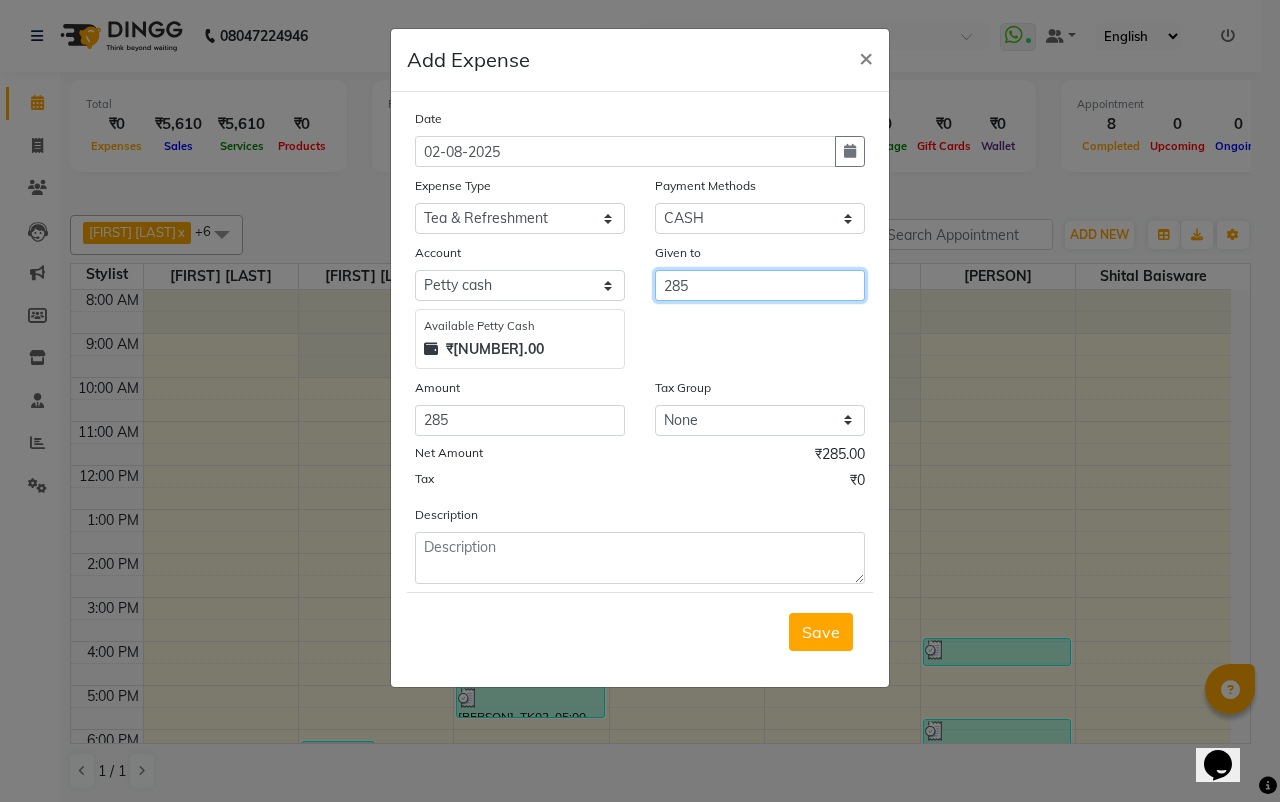 click on "285" at bounding box center [760, 285] 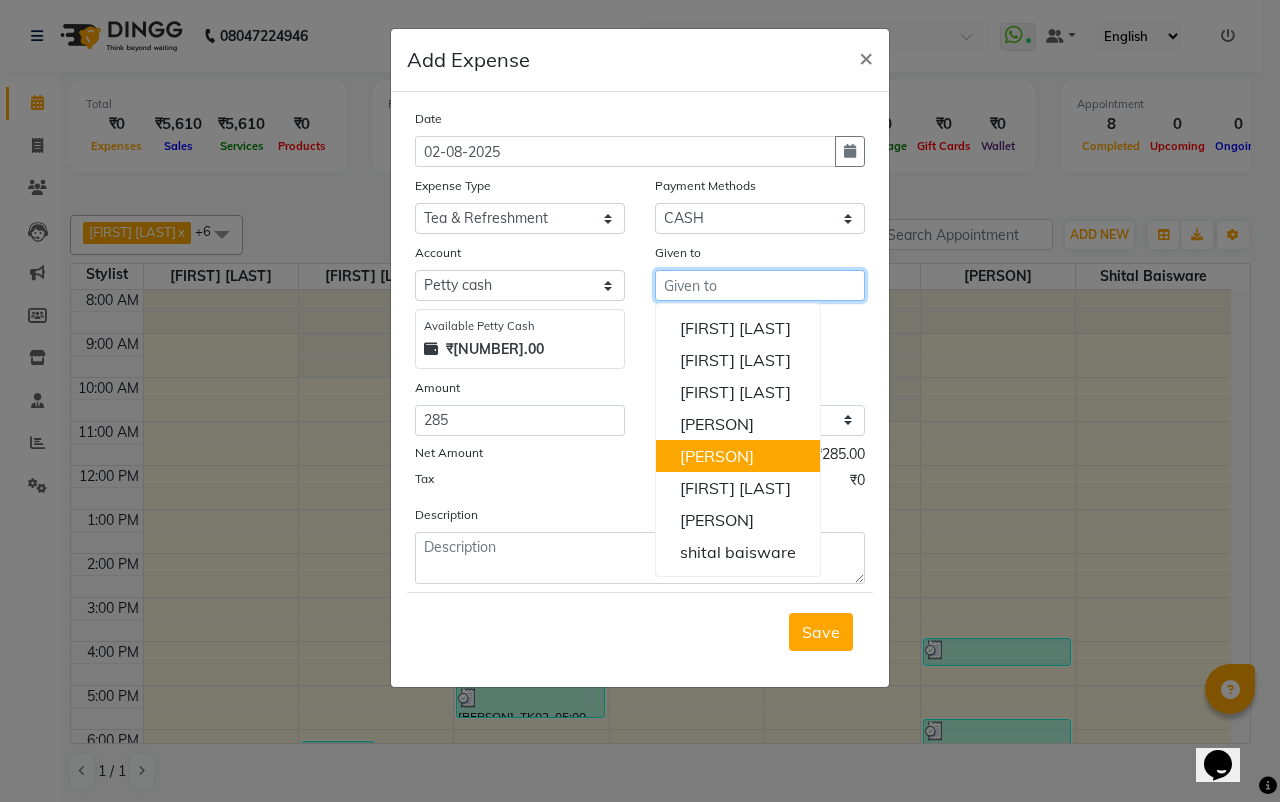 click on "[PERSON]" at bounding box center [717, 456] 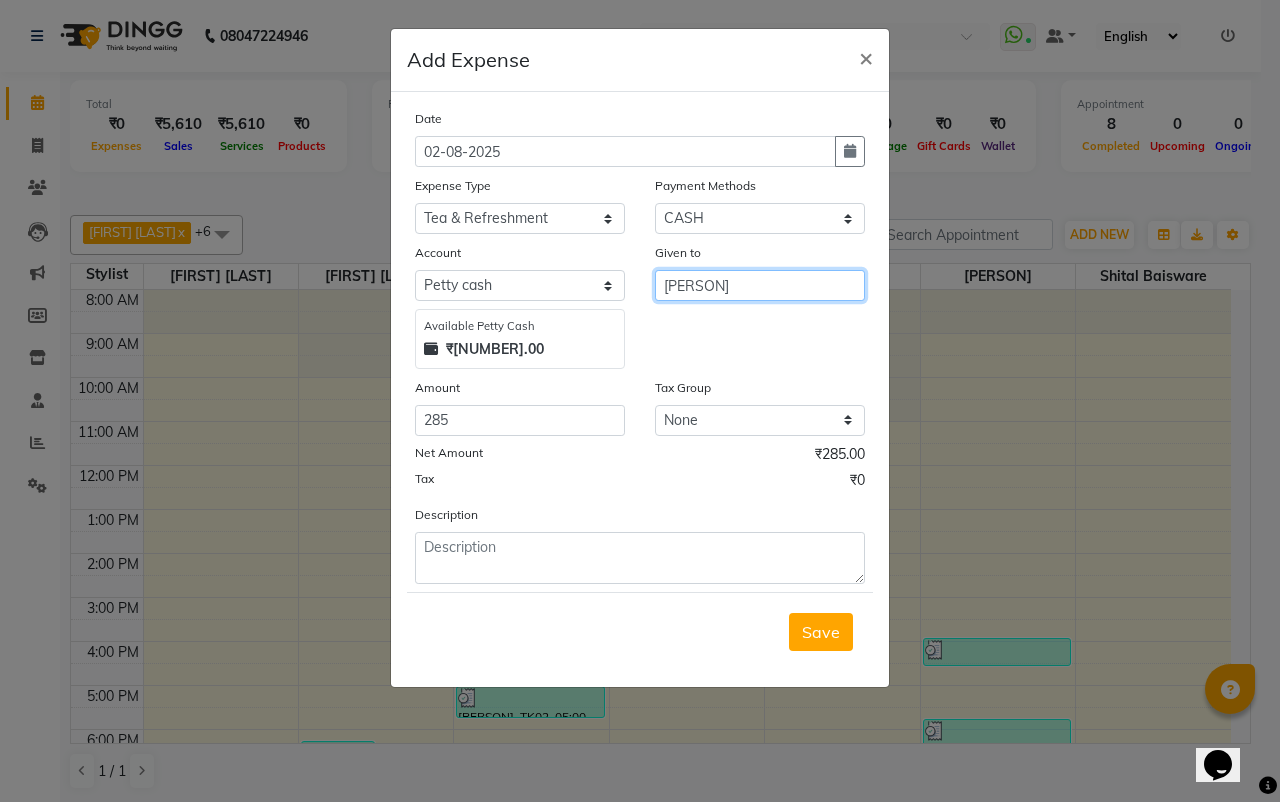 type on "[PERSON]" 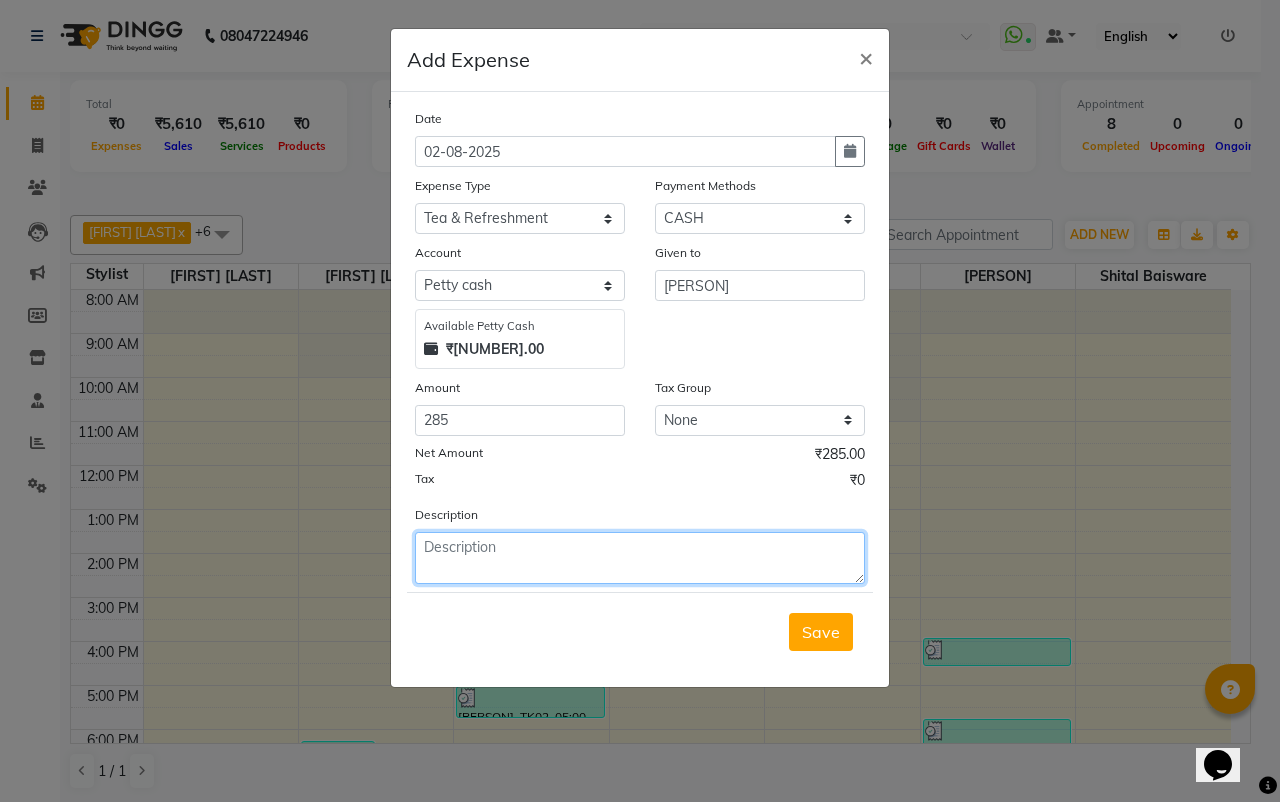click 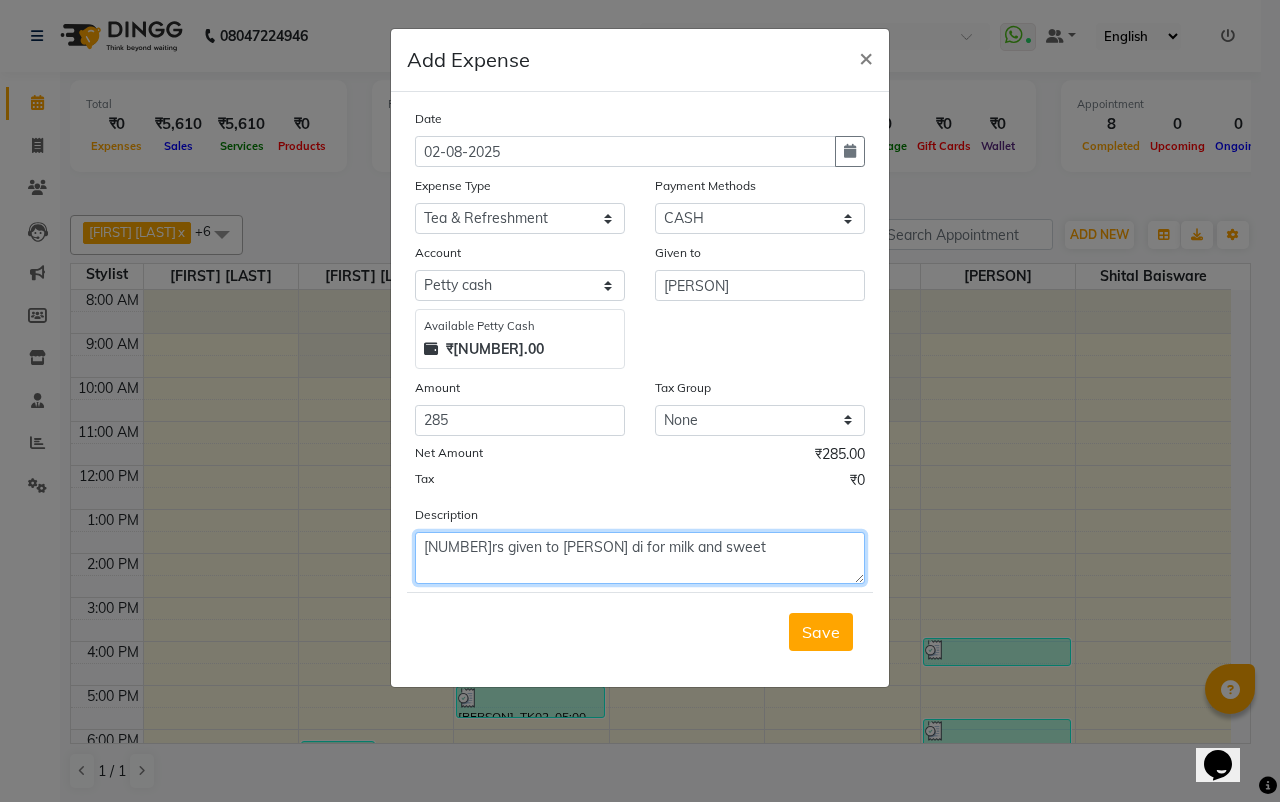 type on "[NUMBER]rs given to [PERSON] di for milk and sweet" 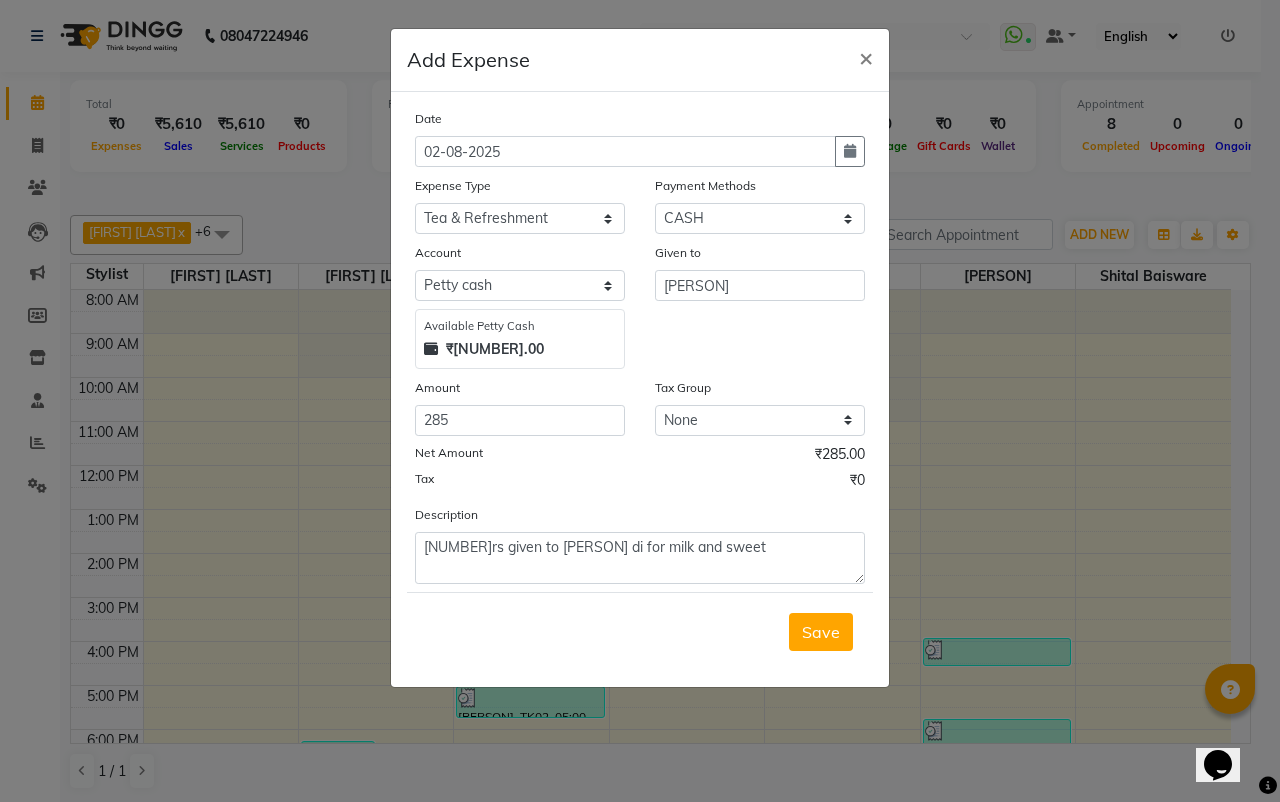 click on "Save" 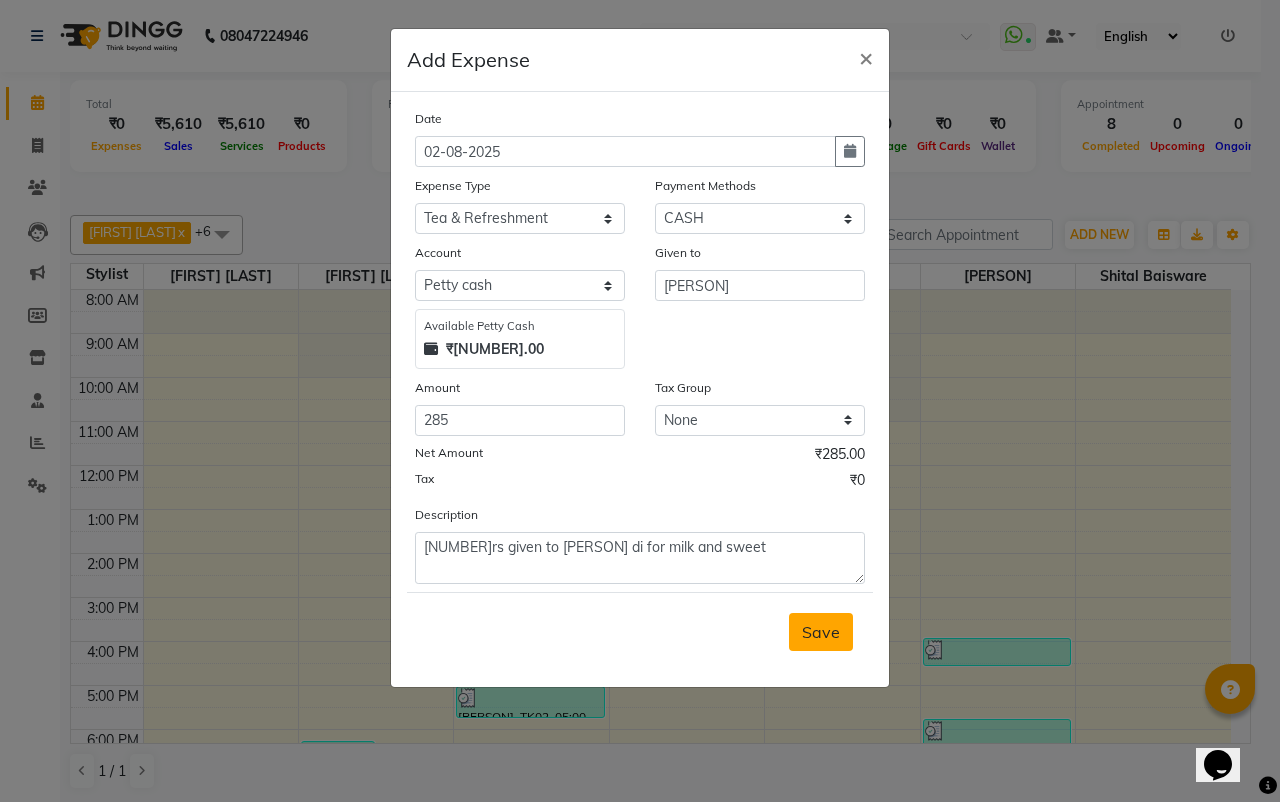click on "Save" at bounding box center [821, 632] 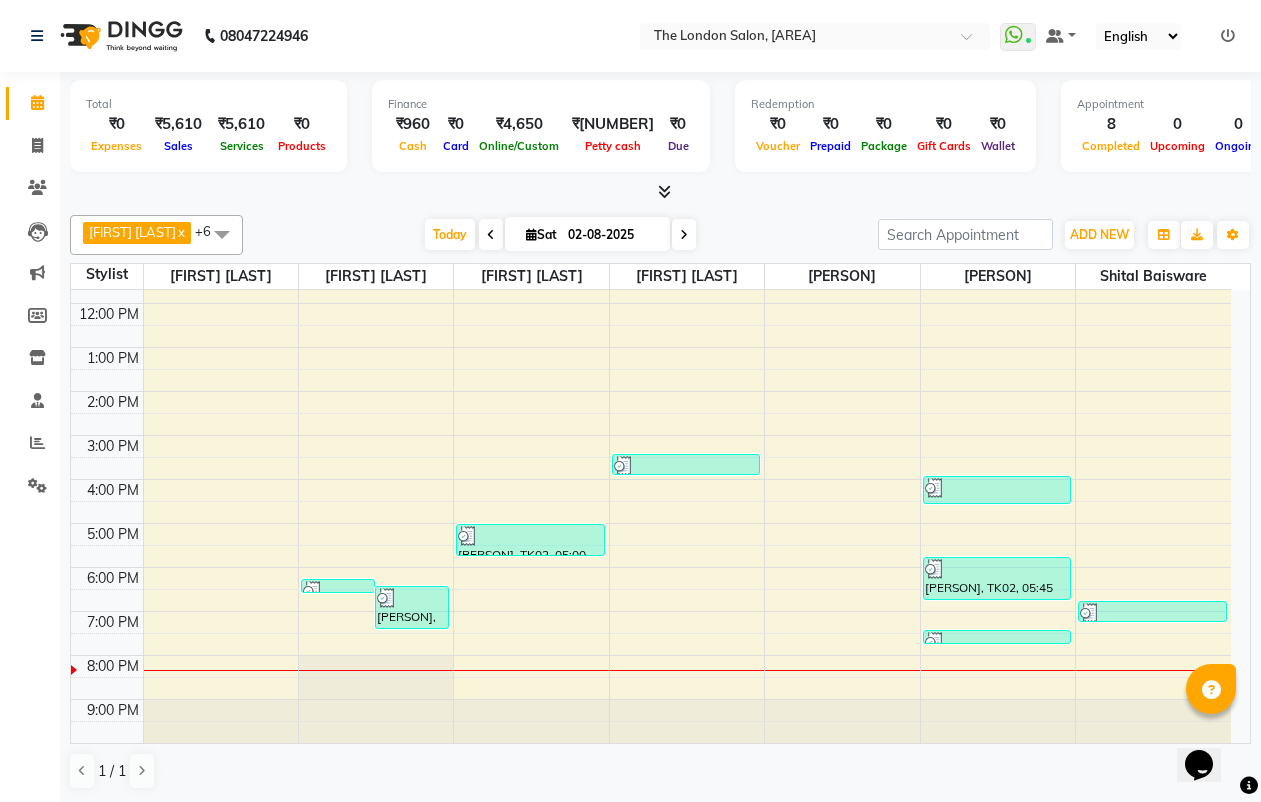 scroll, scrollTop: 183, scrollLeft: 0, axis: vertical 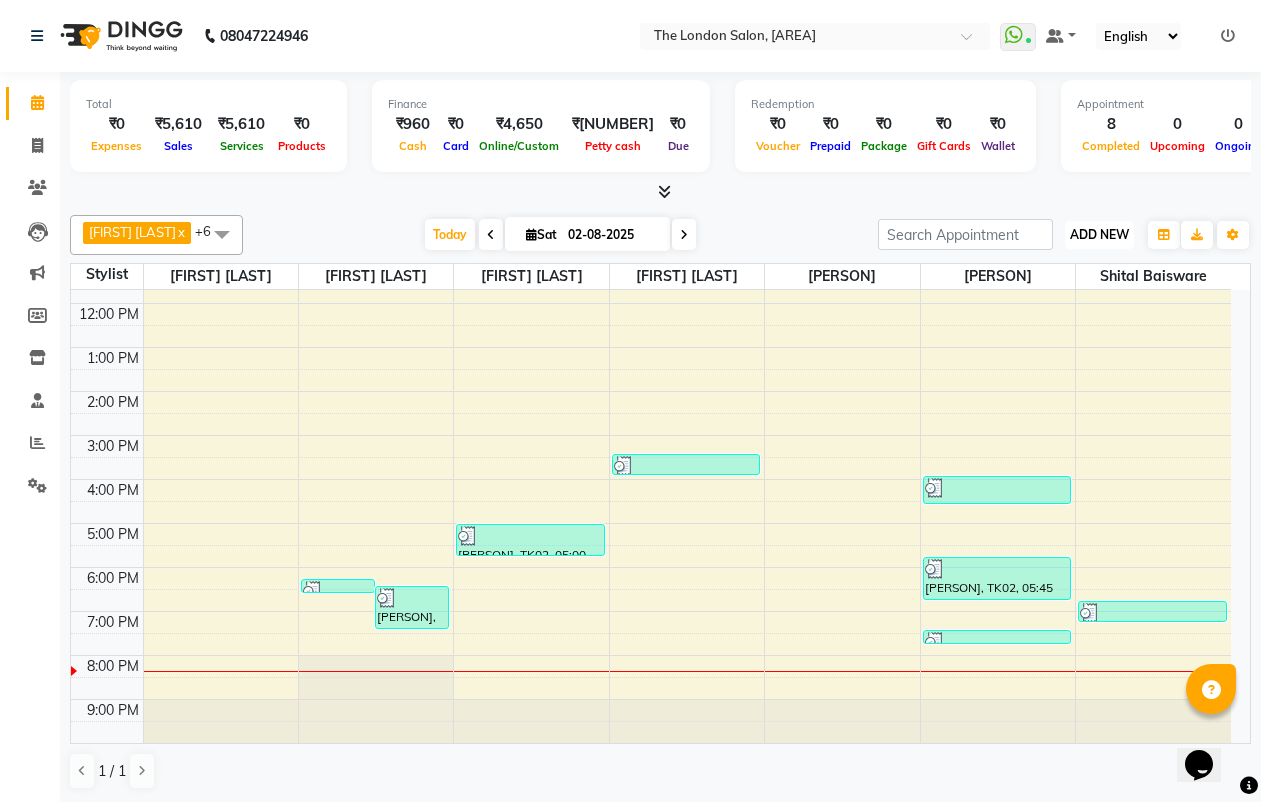 click on "ADD NEW" at bounding box center [1099, 234] 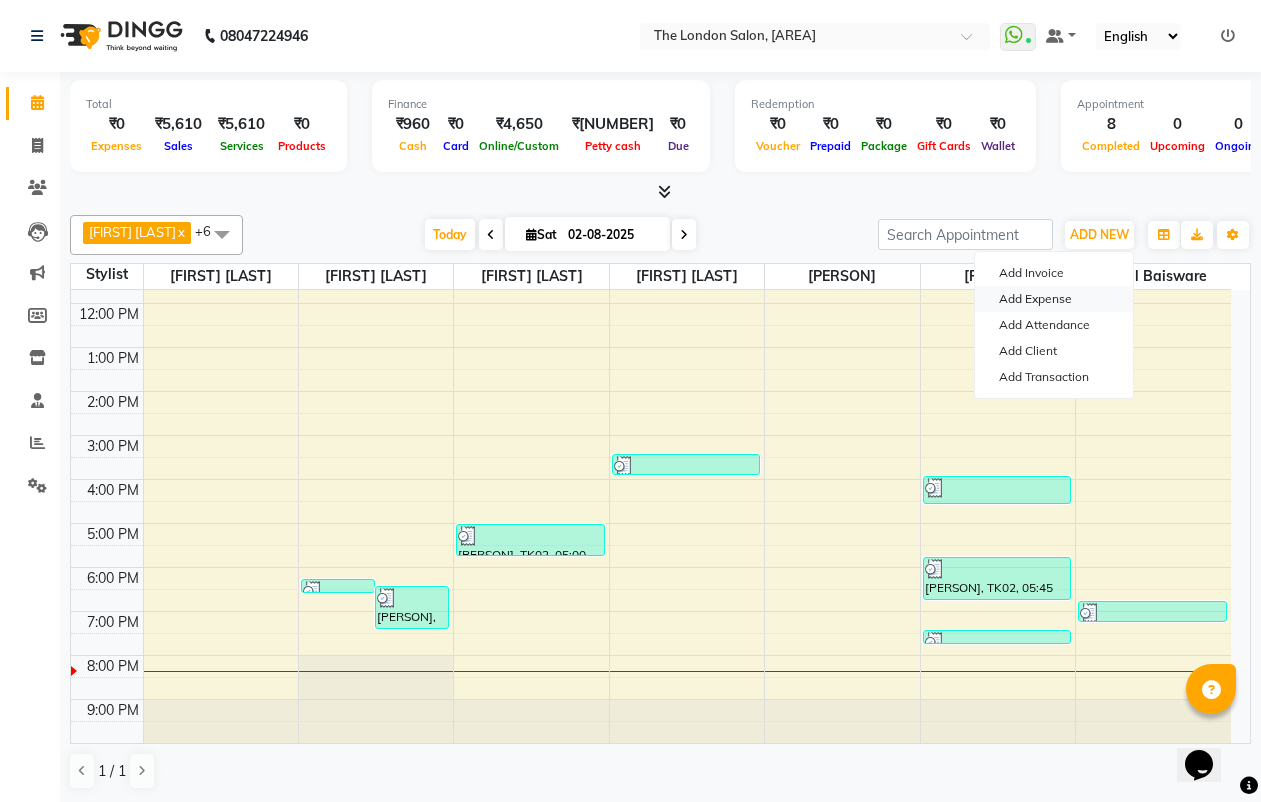 click on "Add Expense" at bounding box center [1054, 299] 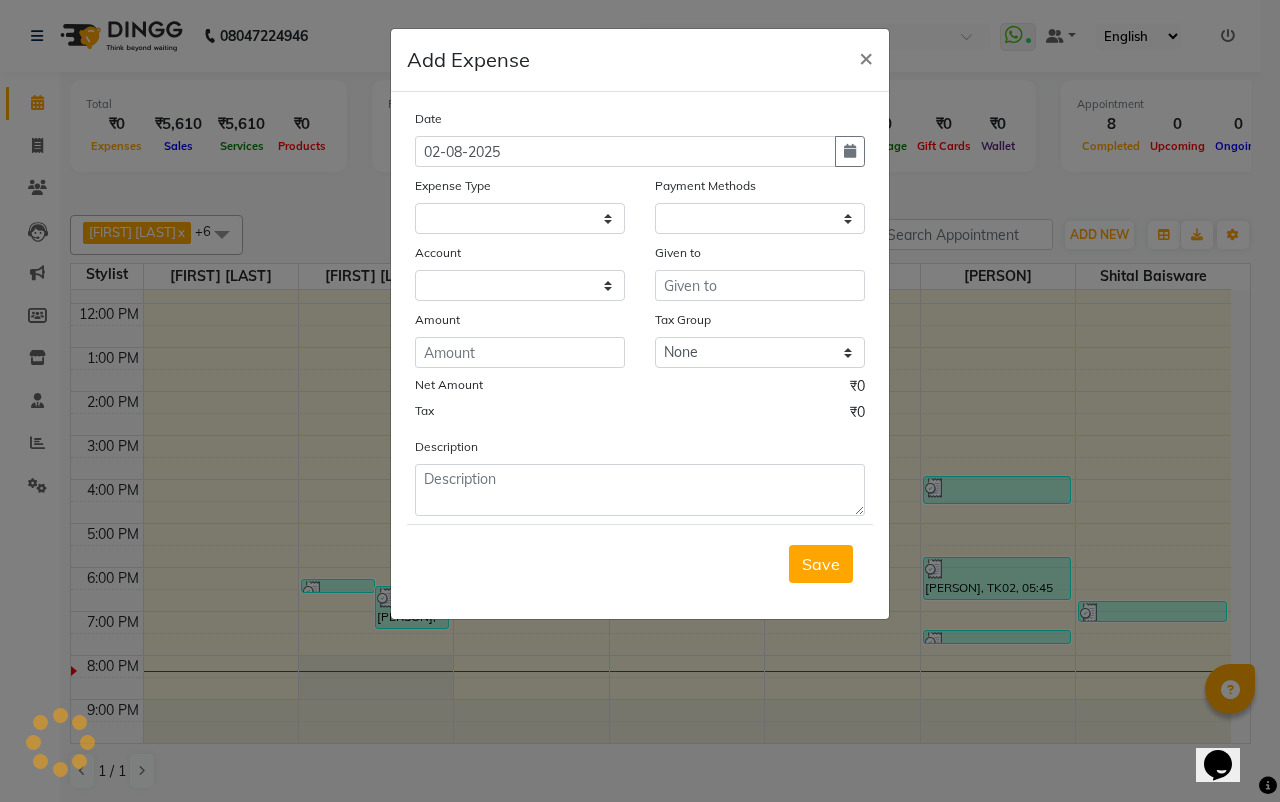 select on "3518" 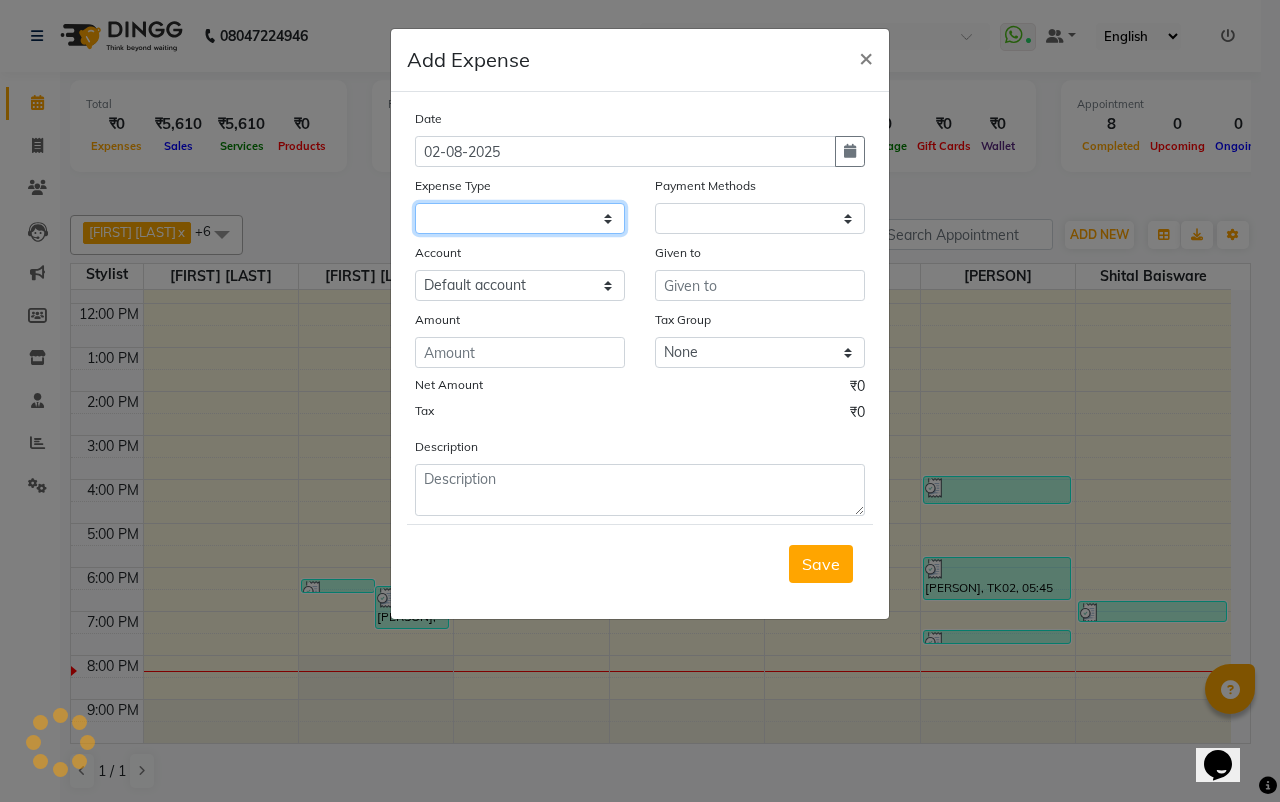 click 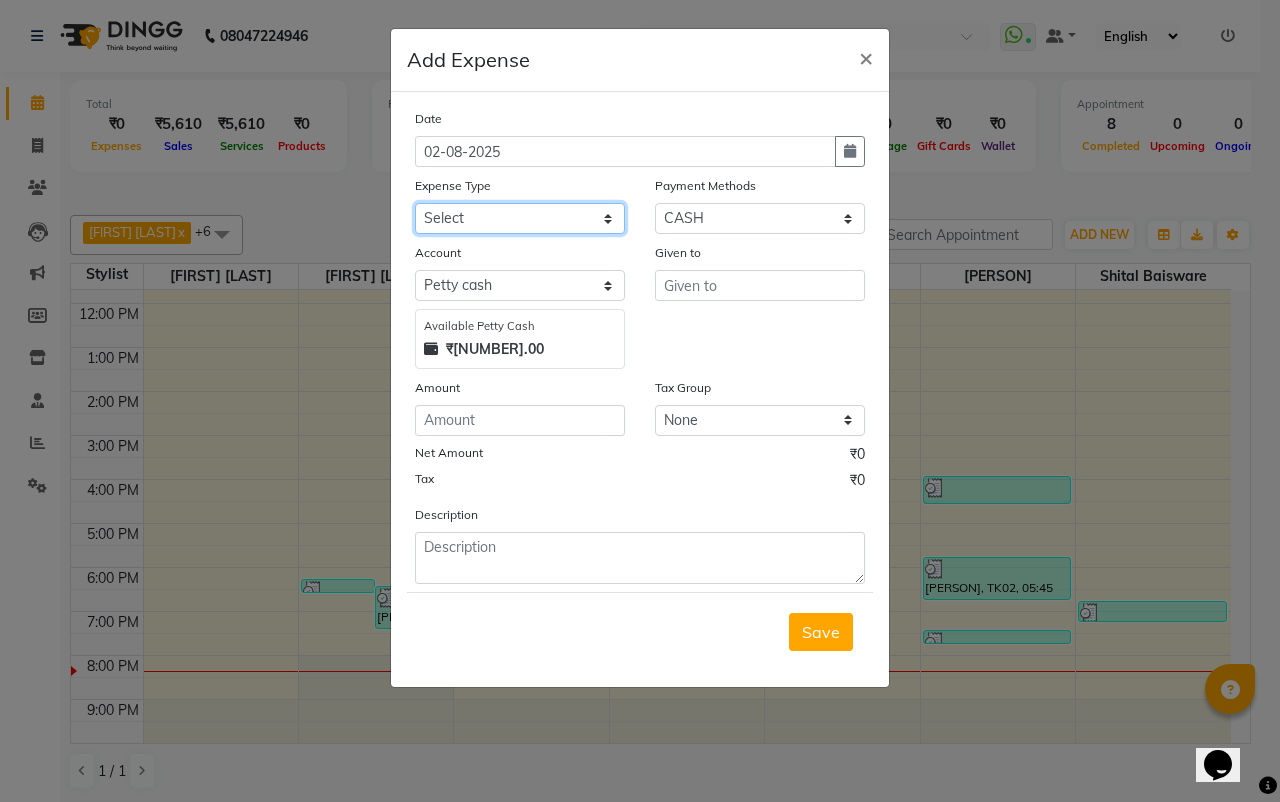 click on "Select Advance Salary Bank charges Car maintenance  Cash transfer to bank Cash transfer to hub Client Snacks Clinical charges Courier Service dhiraj water supplier Equipment Fuel fuel Govt fee Incentive Insurance International purchase Loan Repayment Maintenance Marketing Massage therapist Miscellaneous Monthly Salary MRA Other Paid Promotion Pantry Product Rent Salary Sjs Agency Snacks Trainer Staff salary Staff Snacks Tax Tea & Refreshment tea stall Utilities Water Supplier" 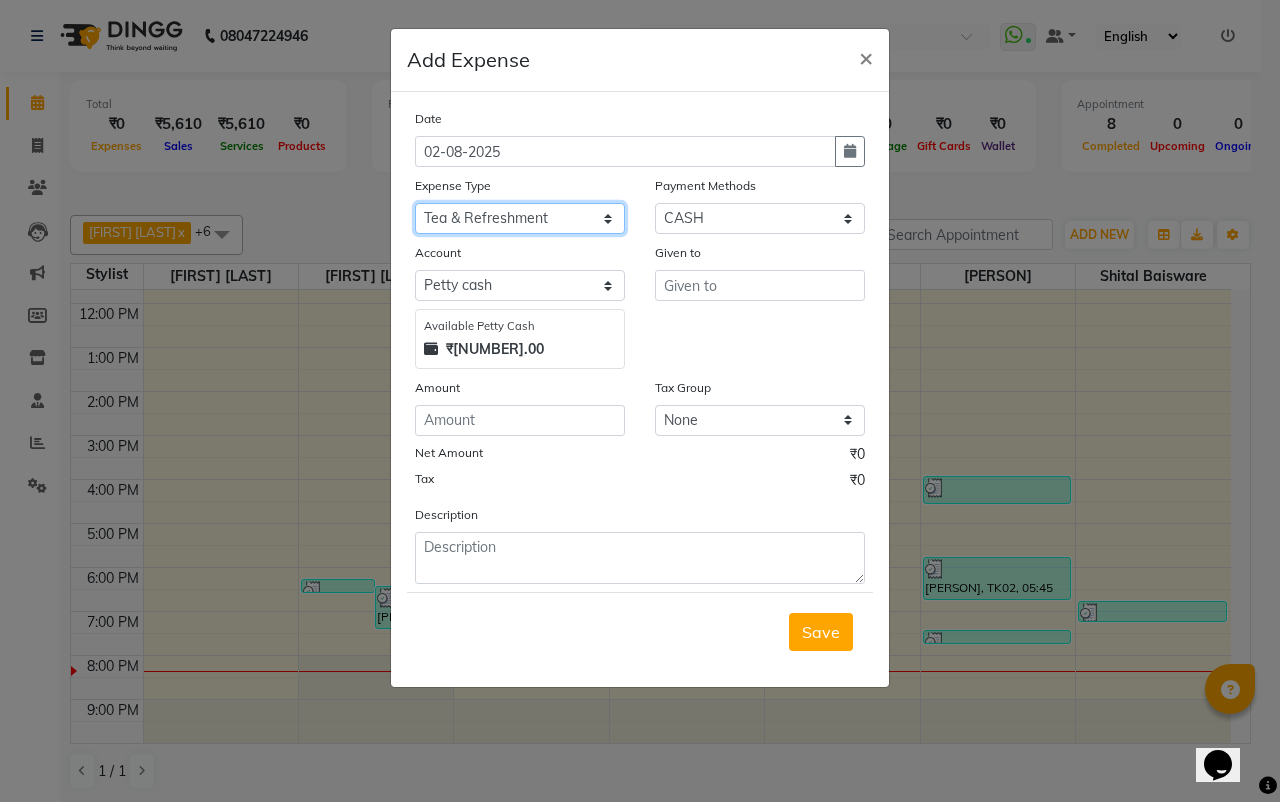 click on "Select Advance Salary Bank charges Car maintenance  Cash transfer to bank Cash transfer to hub Client Snacks Clinical charges Courier Service dhiraj water supplier Equipment Fuel fuel Govt fee Incentive Insurance International purchase Loan Repayment Maintenance Marketing Massage therapist Miscellaneous Monthly Salary MRA Other Paid Promotion Pantry Product Rent Salary Sjs Agency Snacks Trainer Staff salary Staff Snacks Tax Tea & Refreshment tea stall Utilities Water Supplier" 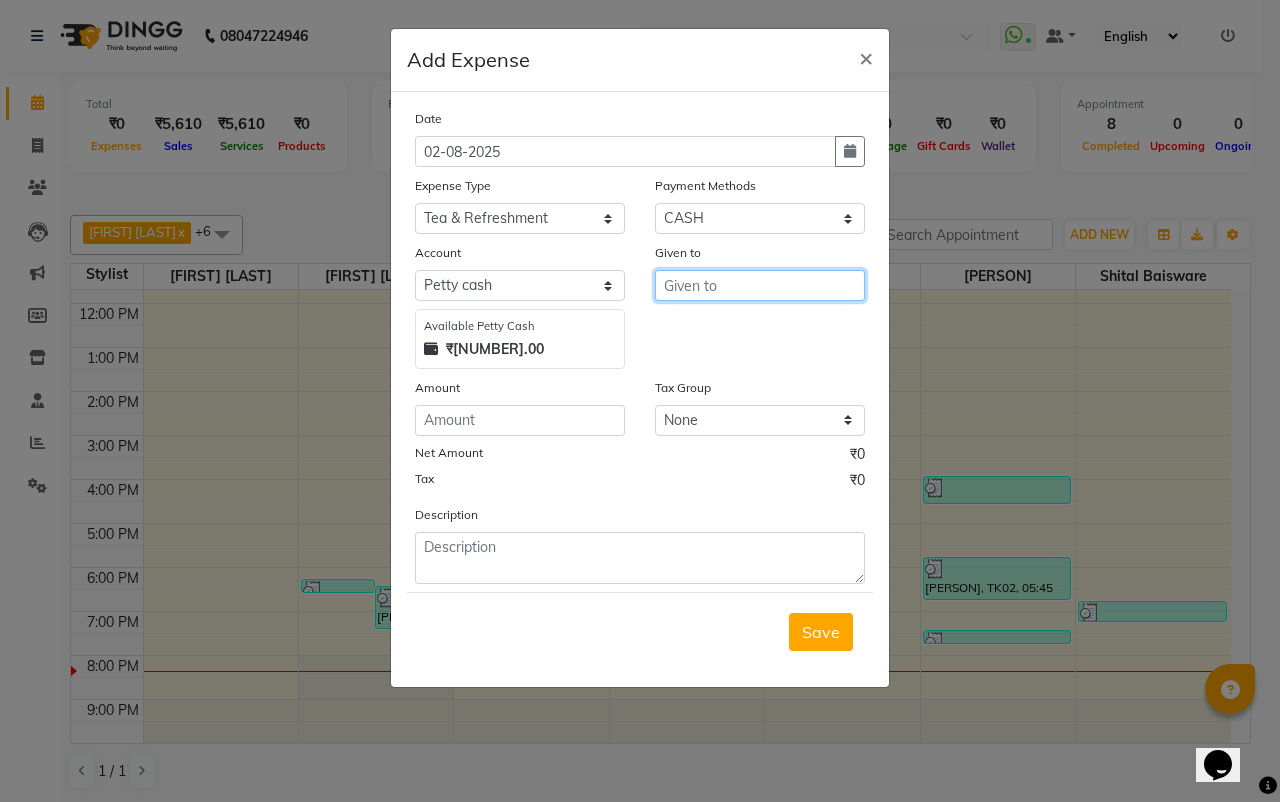 click at bounding box center [760, 285] 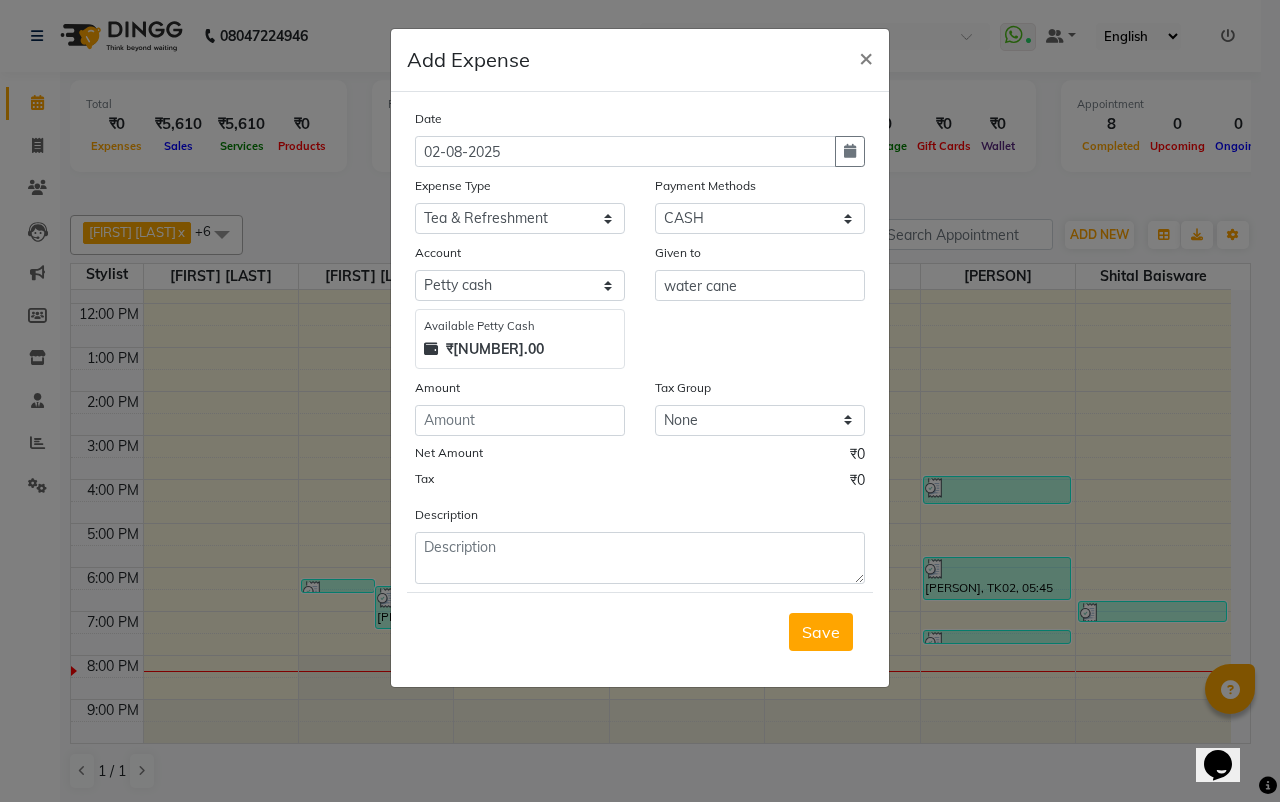 click on "Amount" 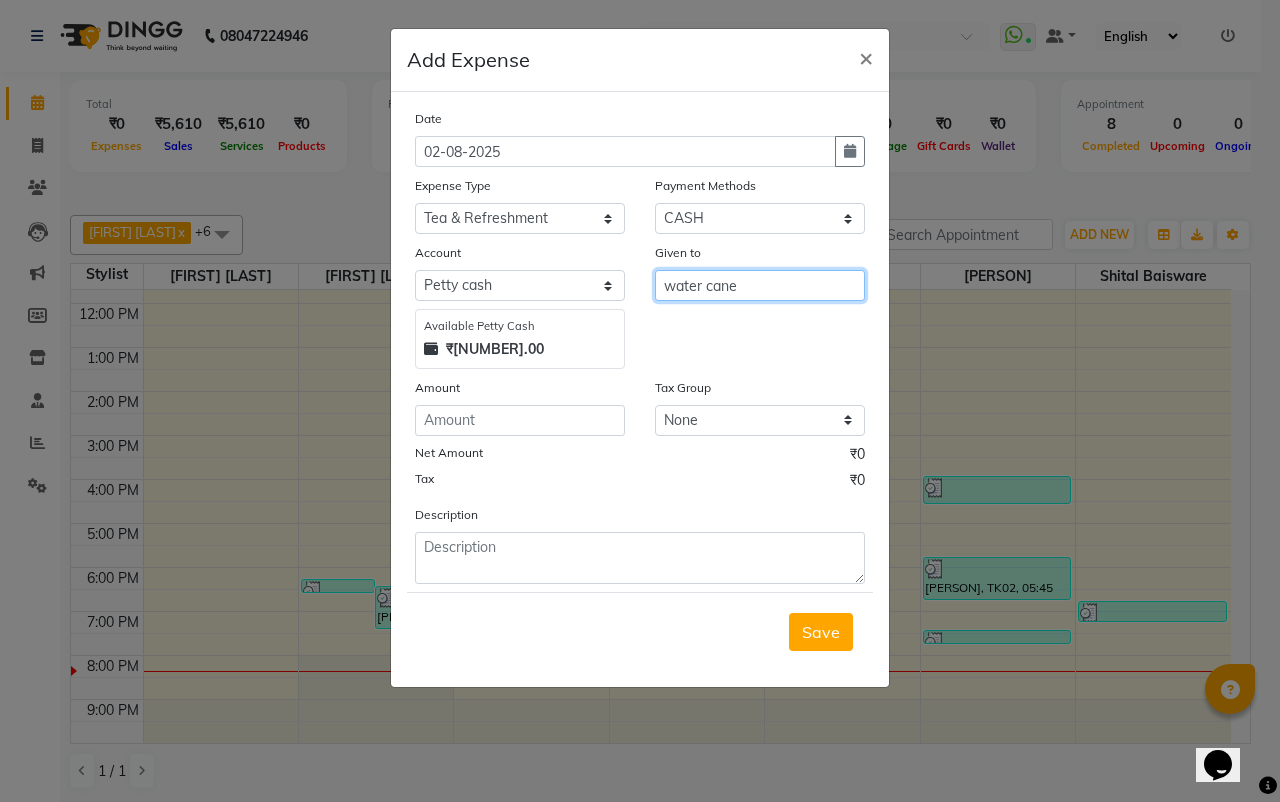 click on "water cane" at bounding box center (760, 285) 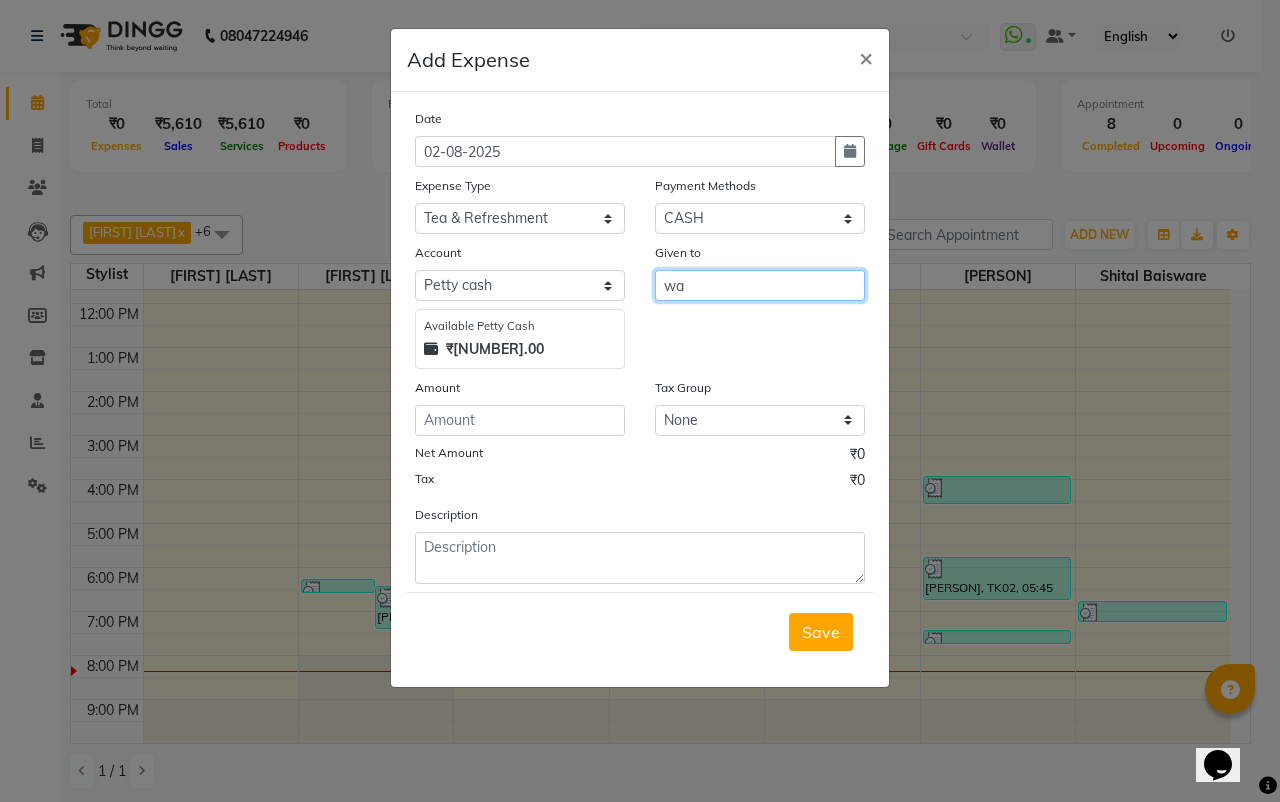 type on "w" 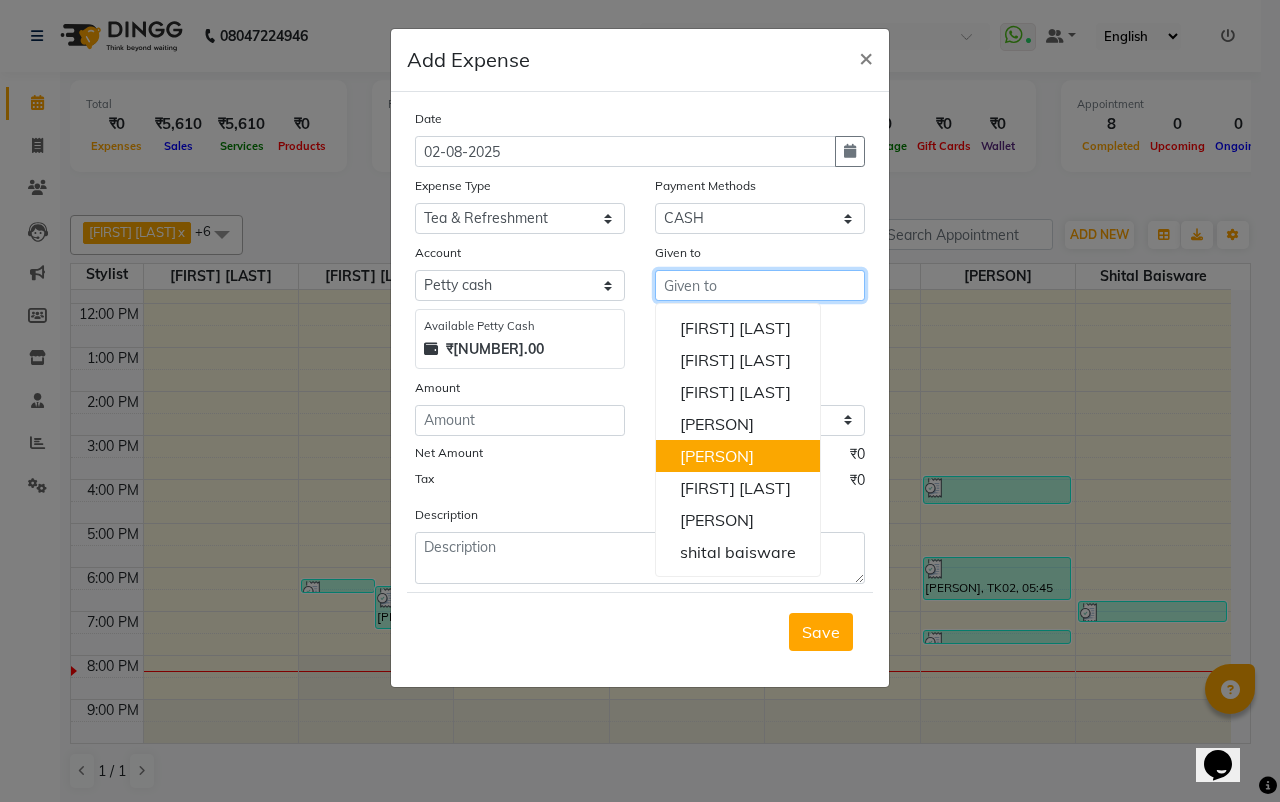 click on "[PERSON]" at bounding box center (738, 456) 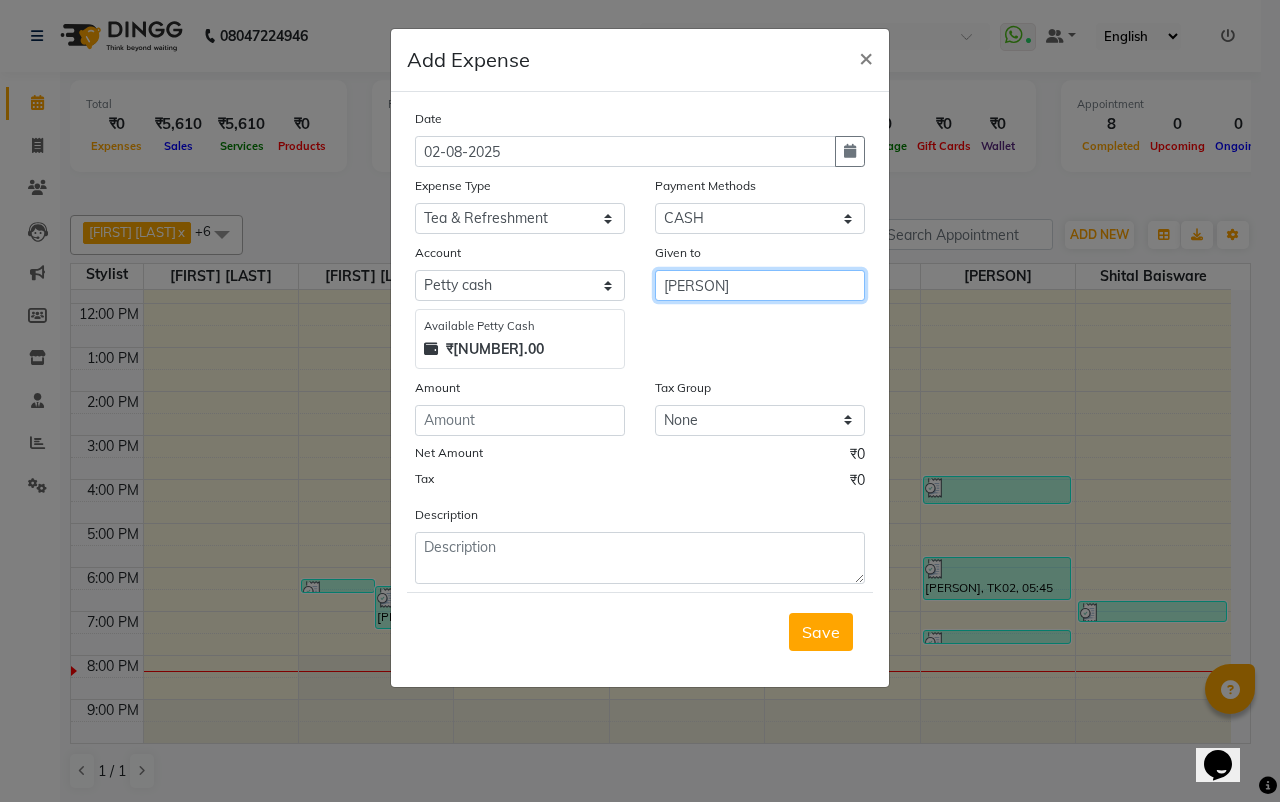type on "[PERSON]" 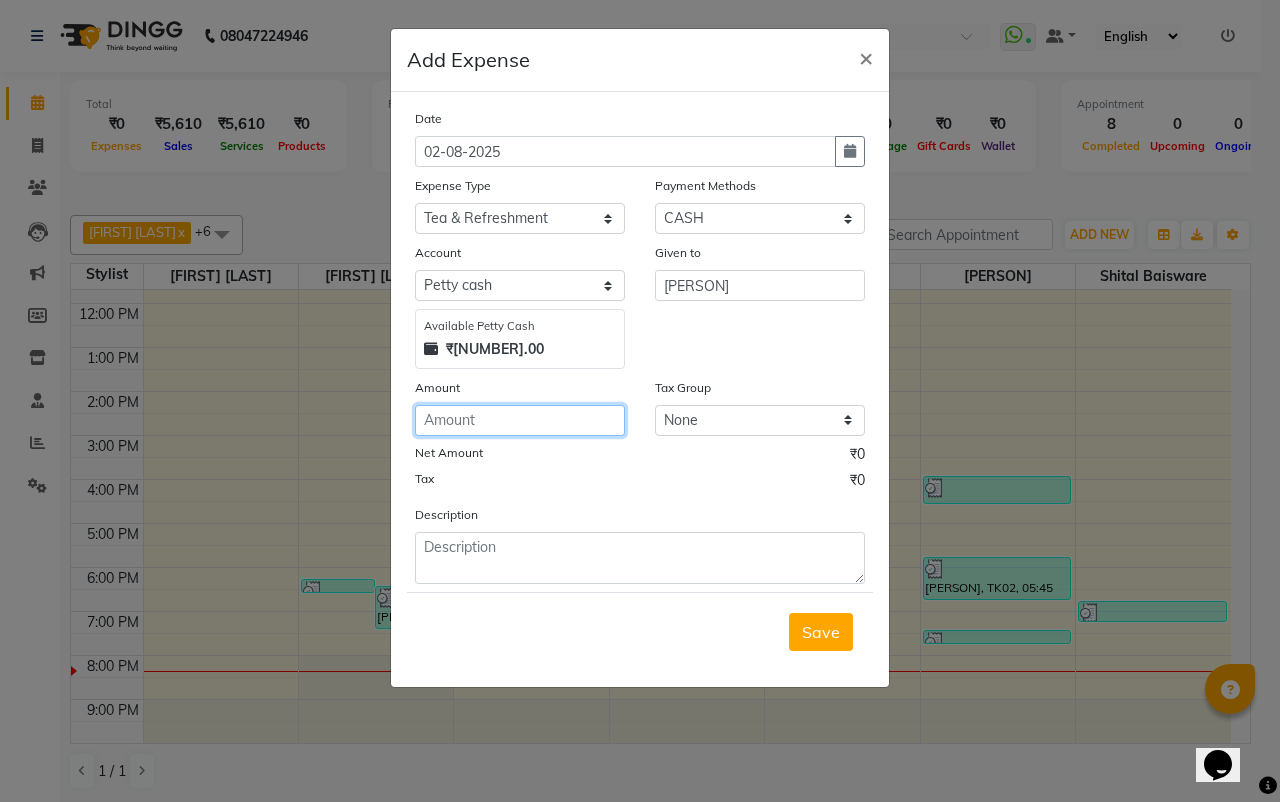 click 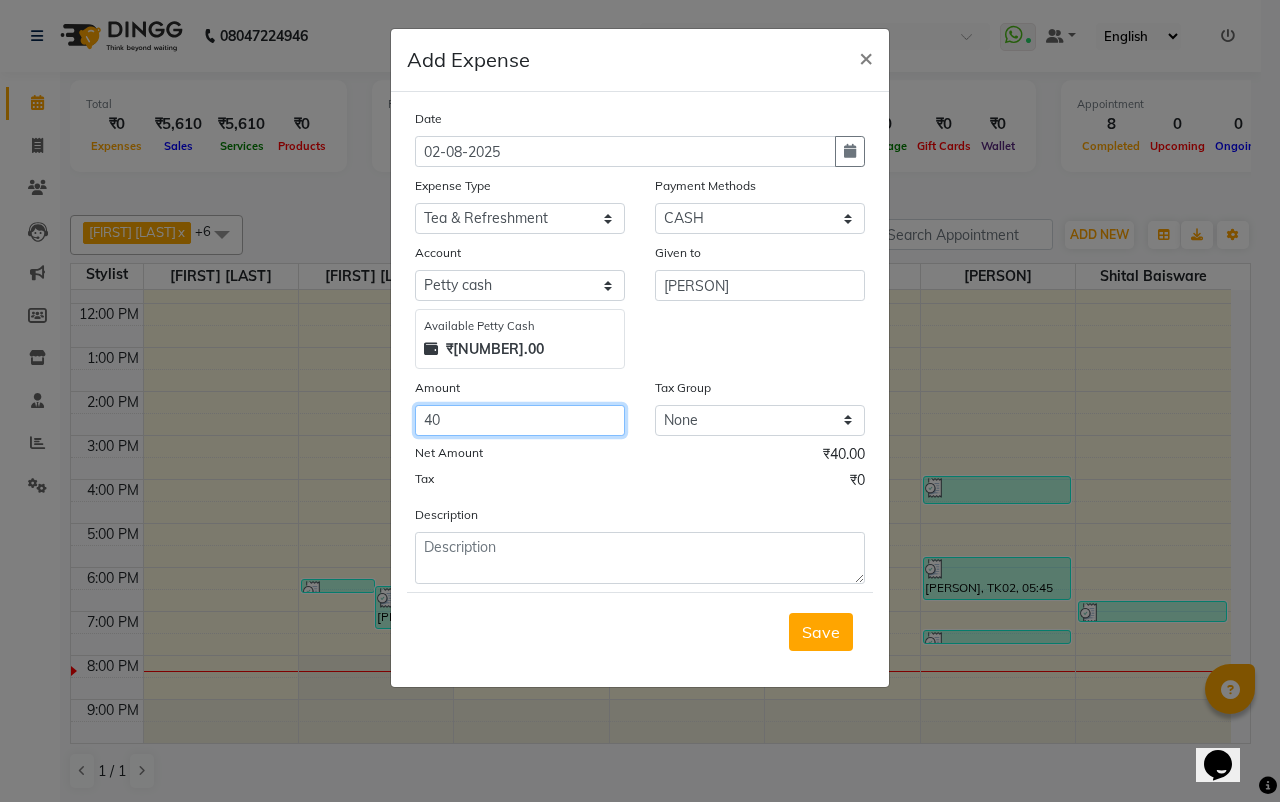 type on "40" 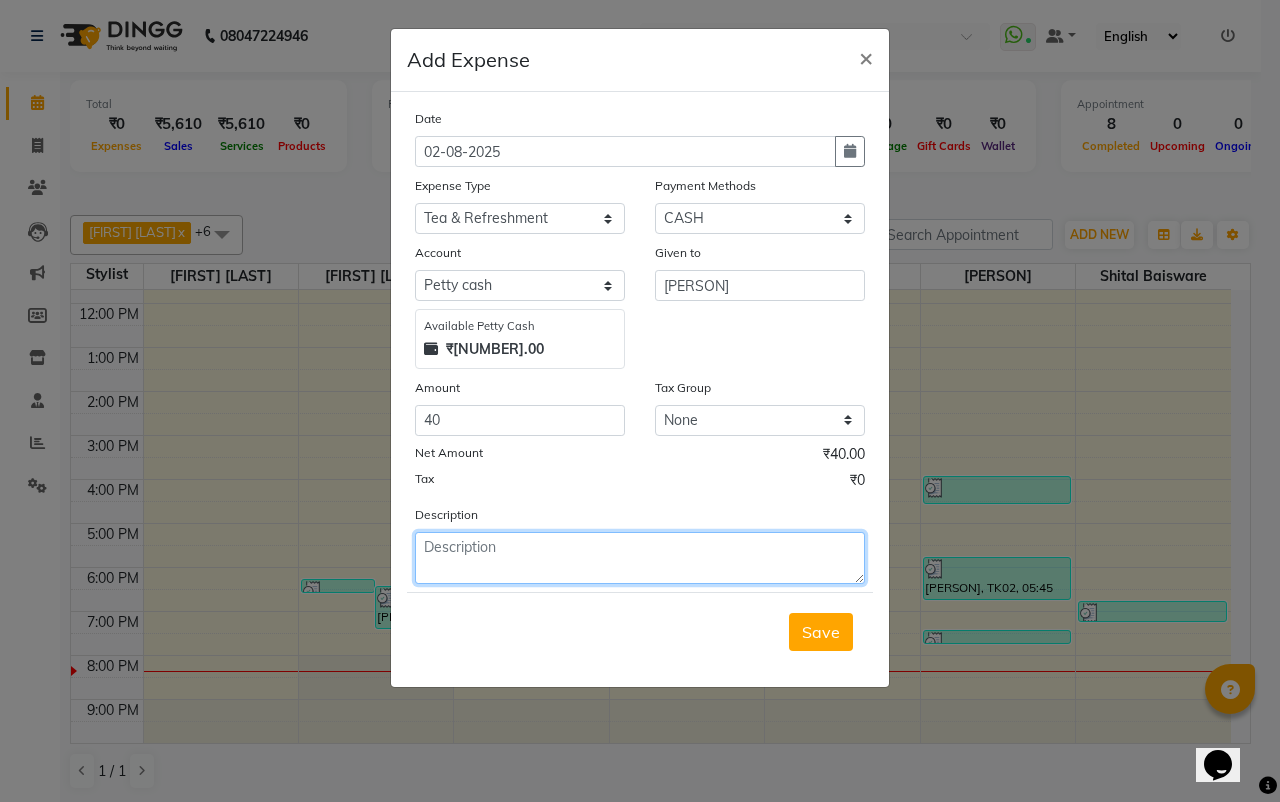 click 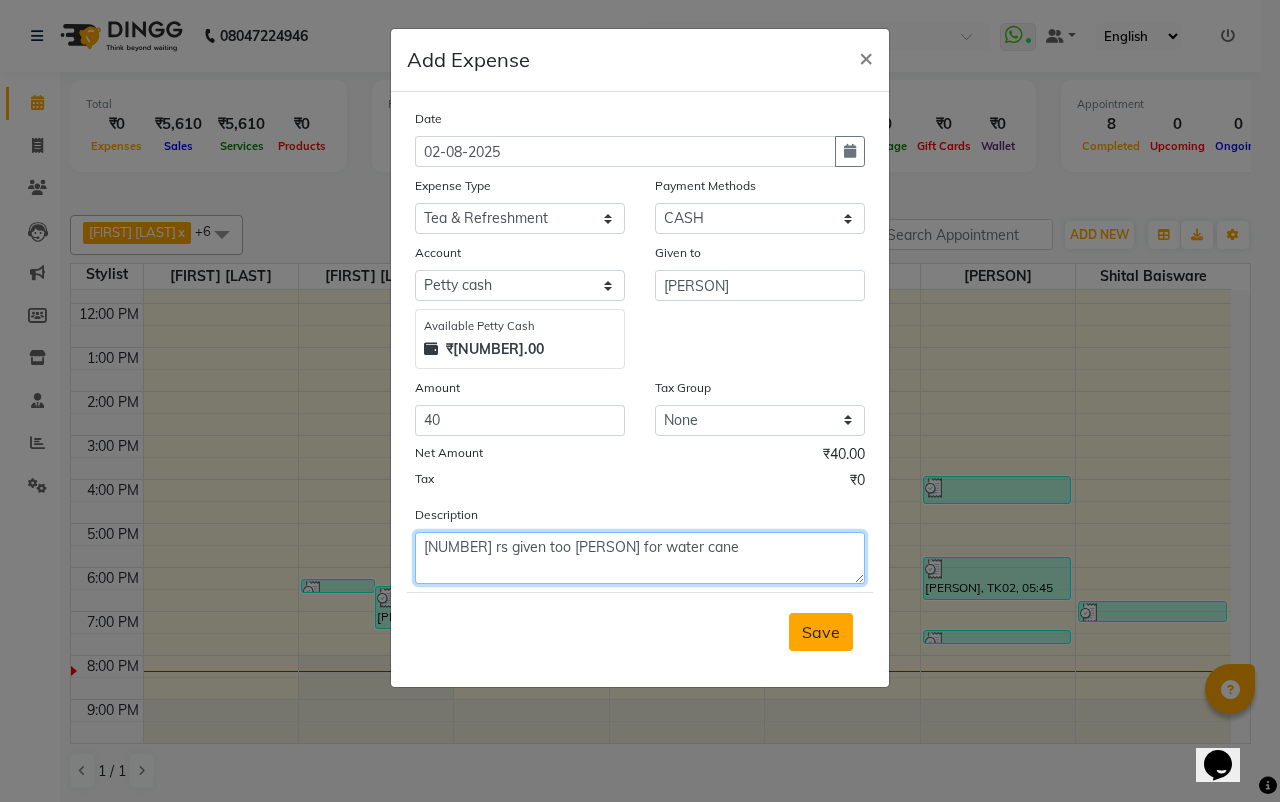 type on "[NUMBER] rs given too [PERSON] for water cane" 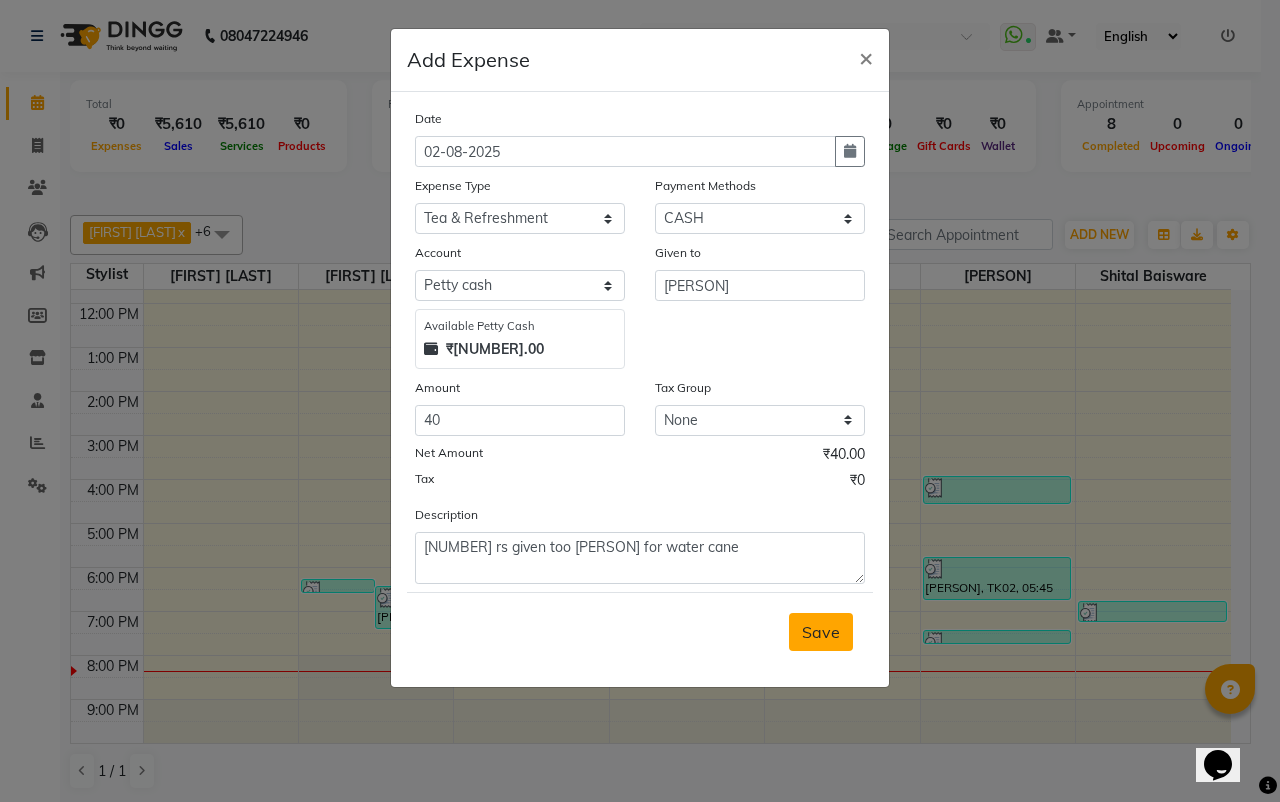 click on "Save" at bounding box center [821, 632] 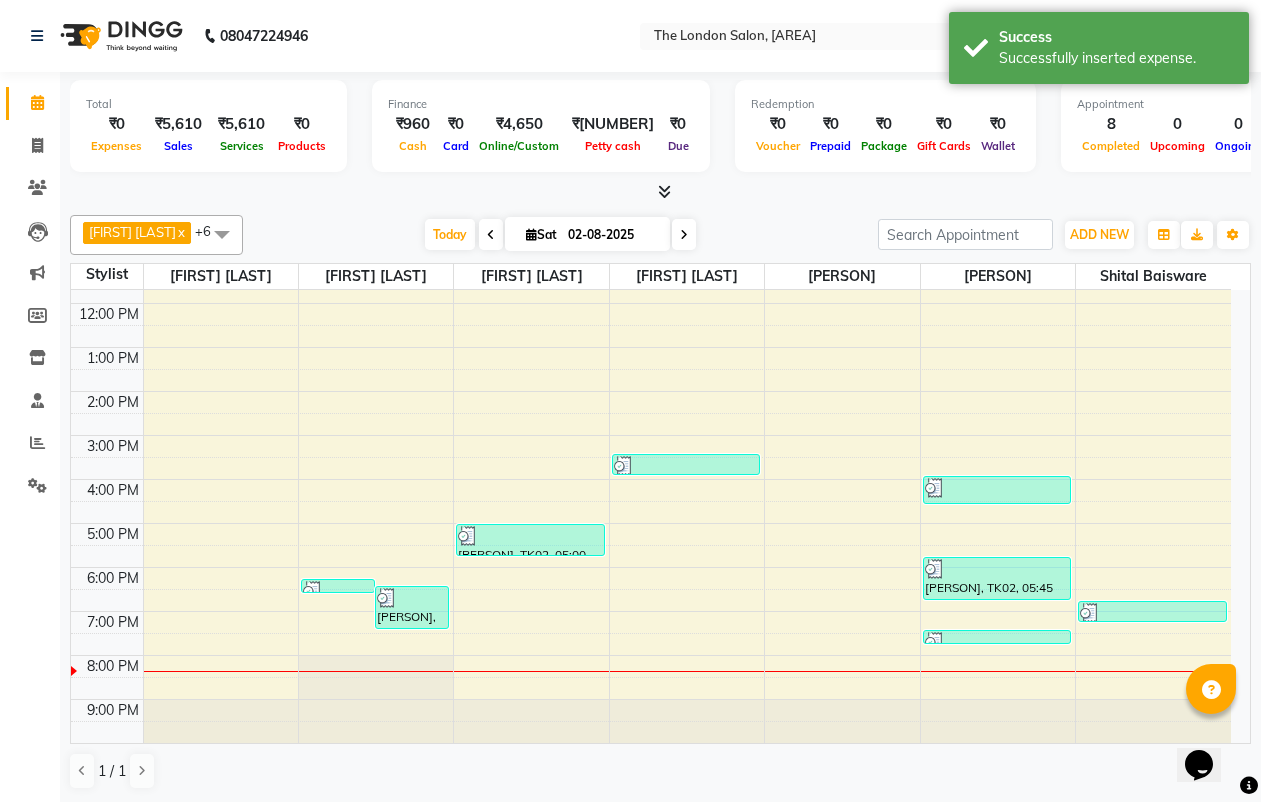 click at bounding box center (664, 191) 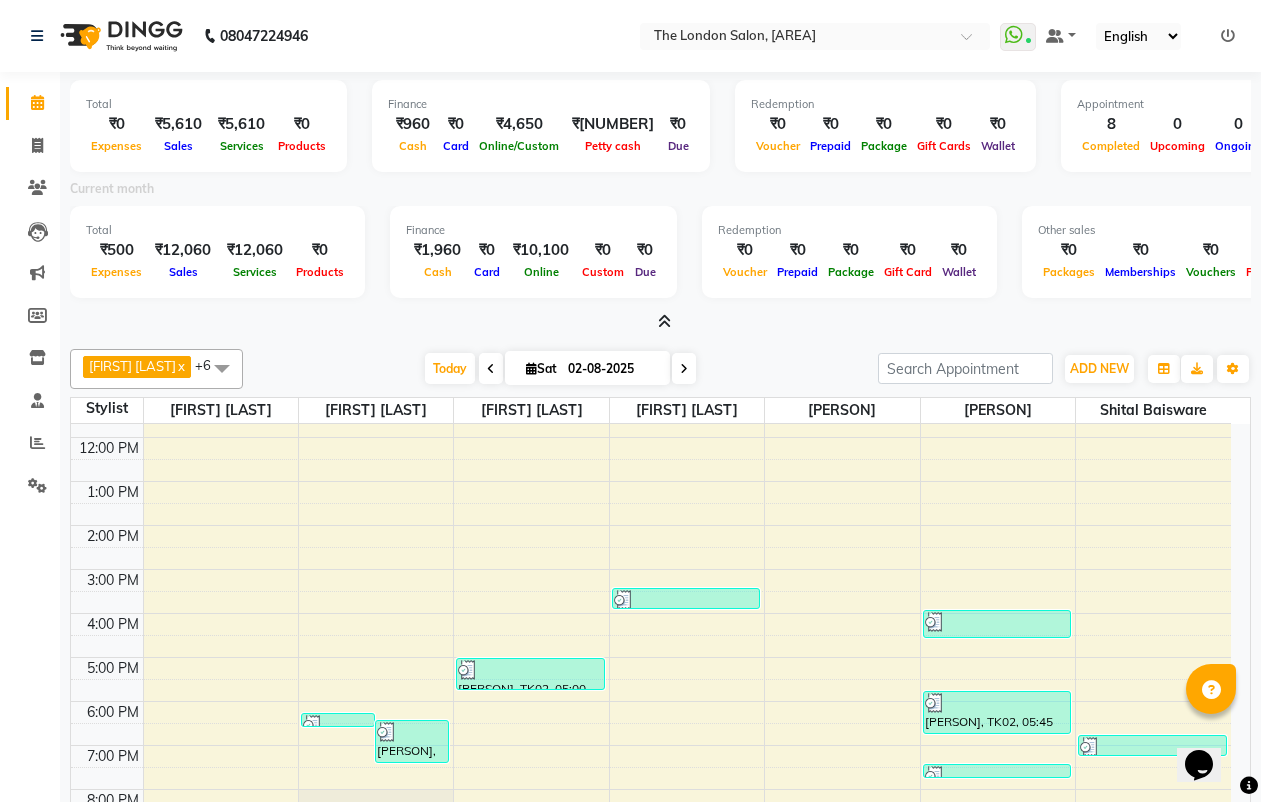 click on "Clients" 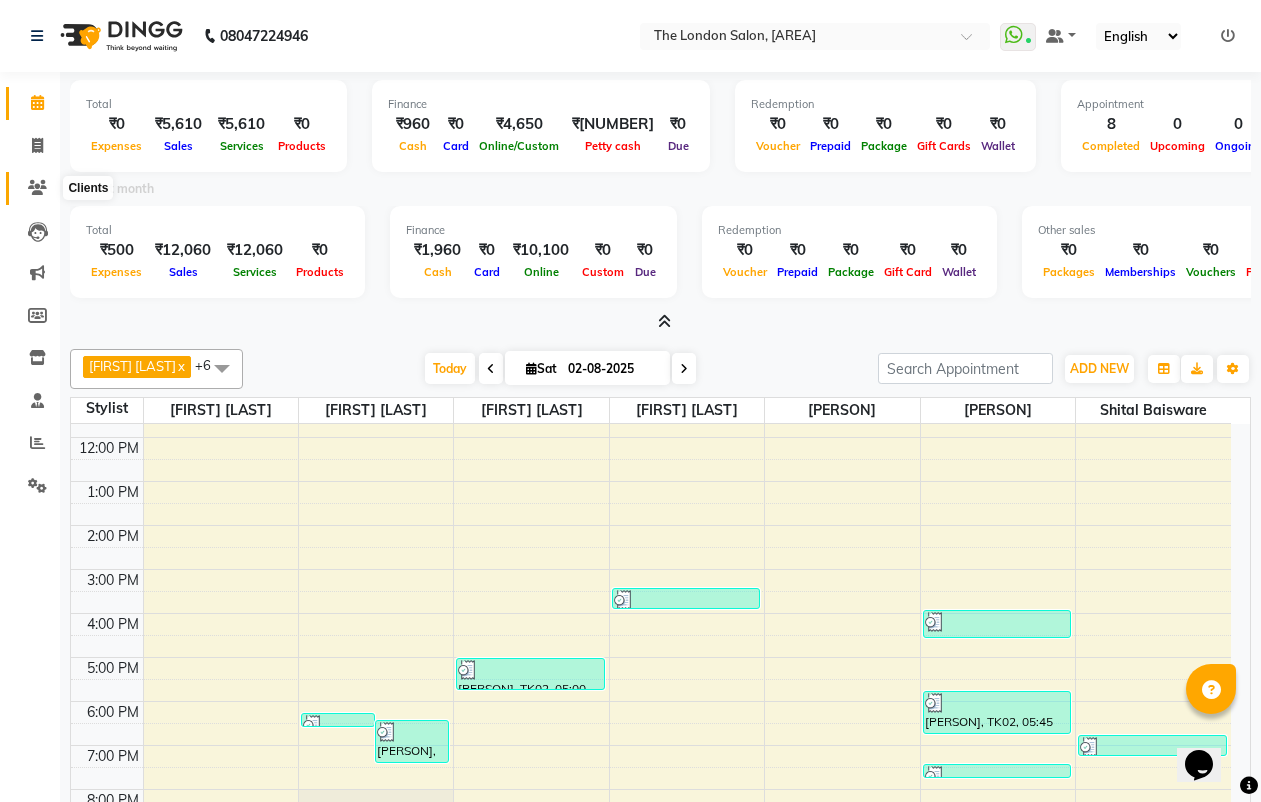 click 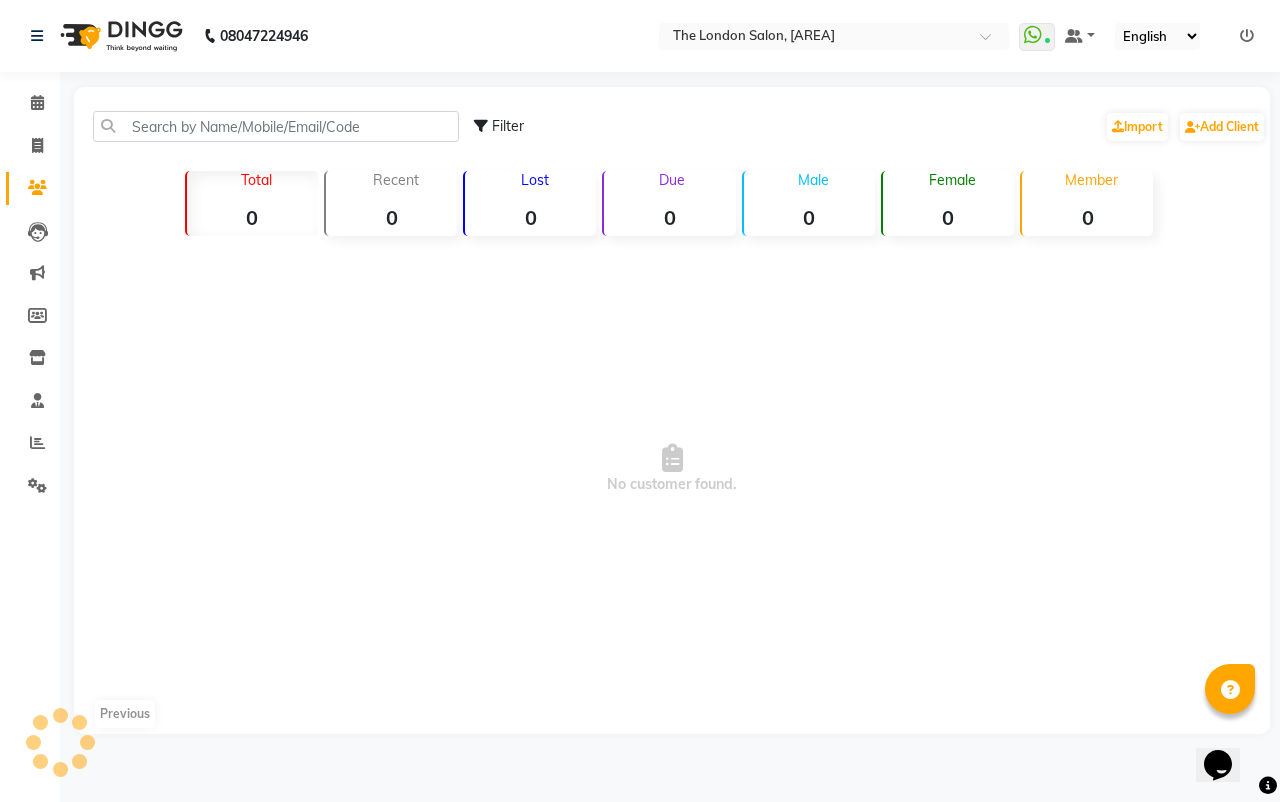 click 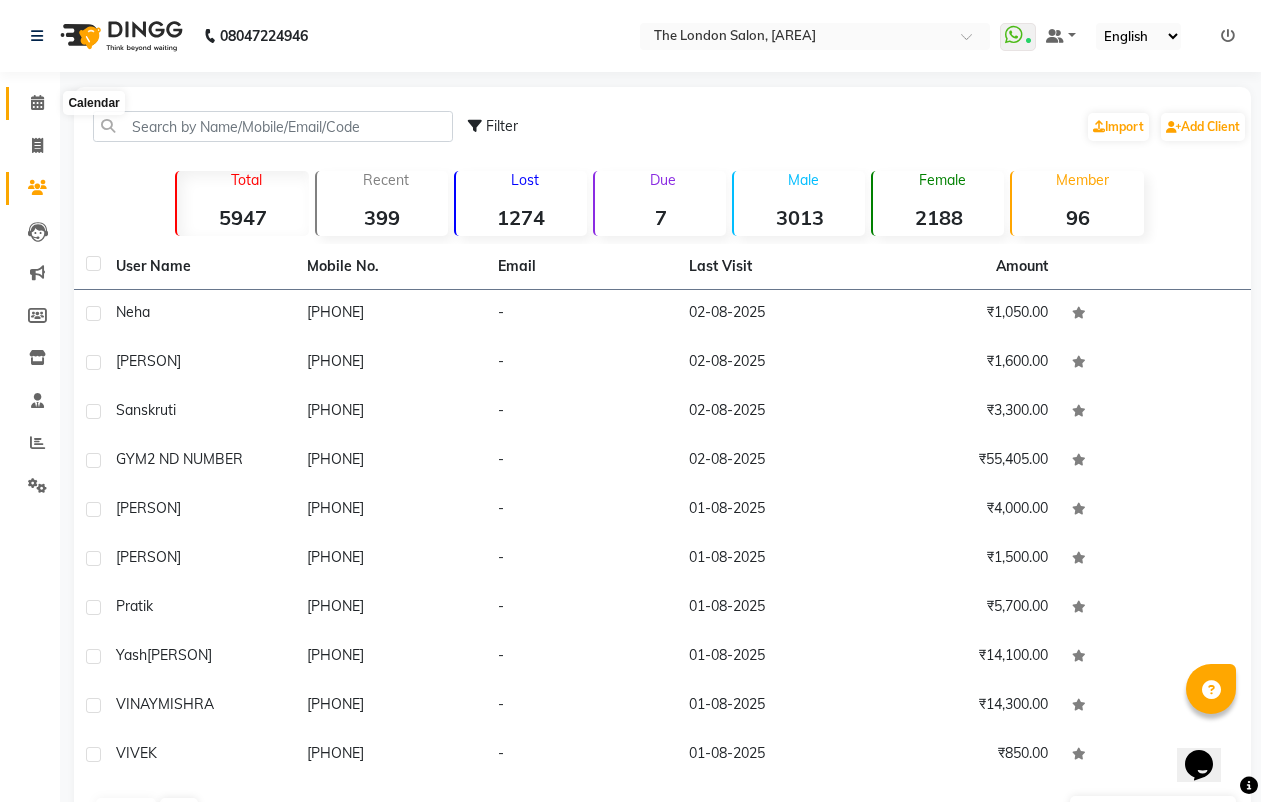 click 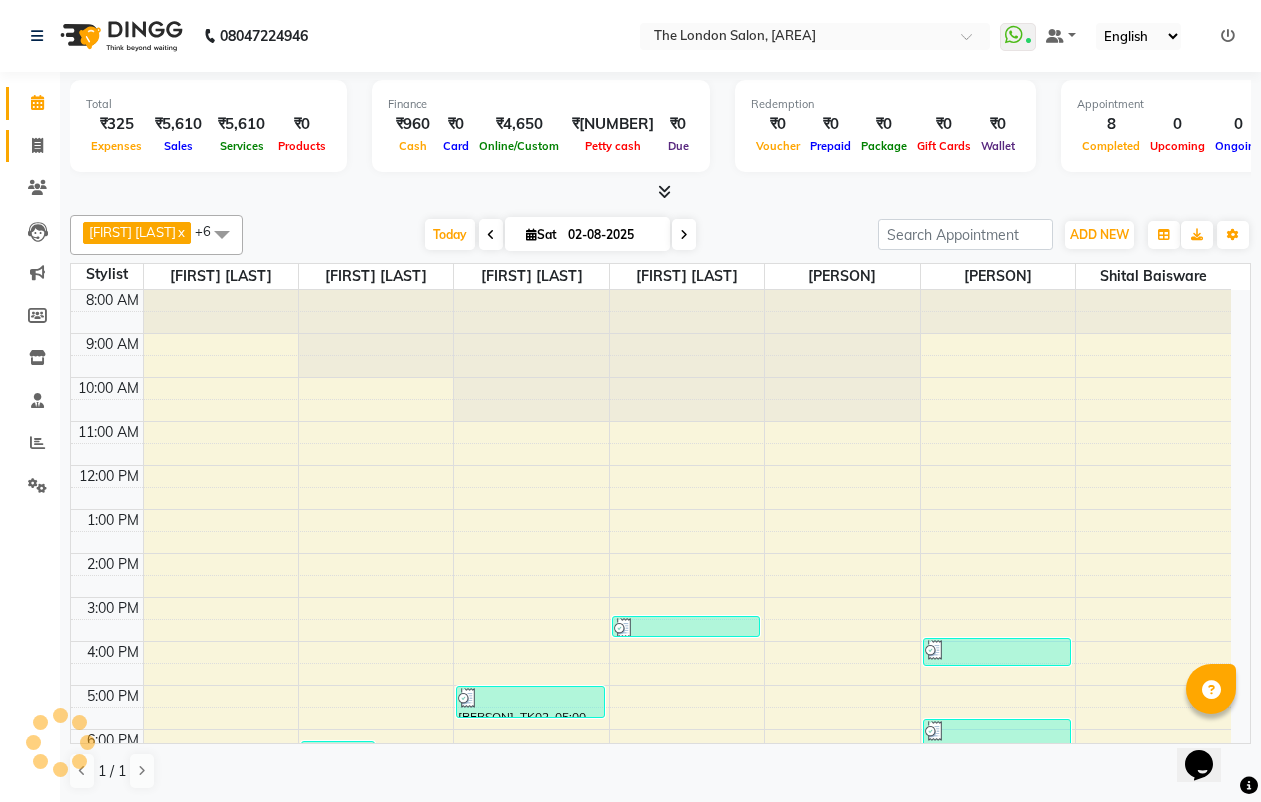 scroll, scrollTop: 0, scrollLeft: 0, axis: both 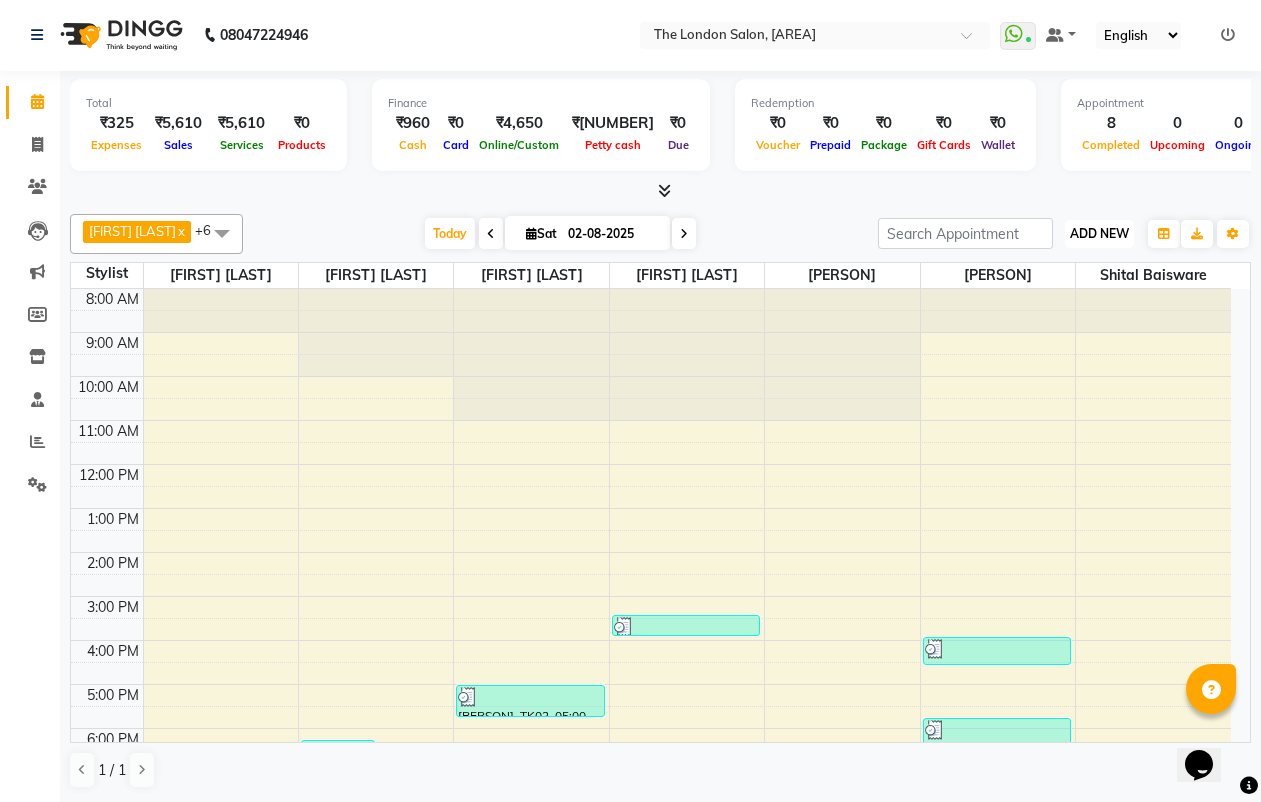 click on "ADD NEW" at bounding box center [1099, 233] 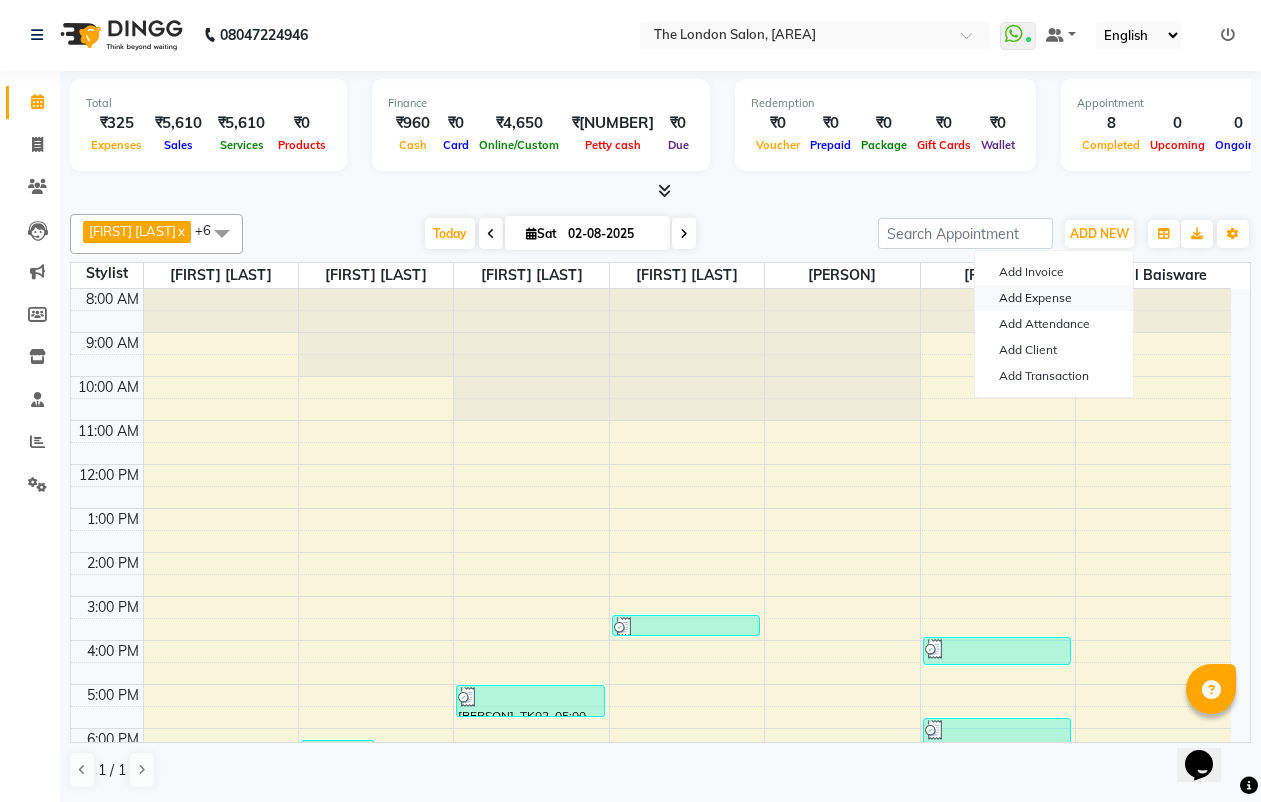 click on "Add Expense" at bounding box center [1054, 298] 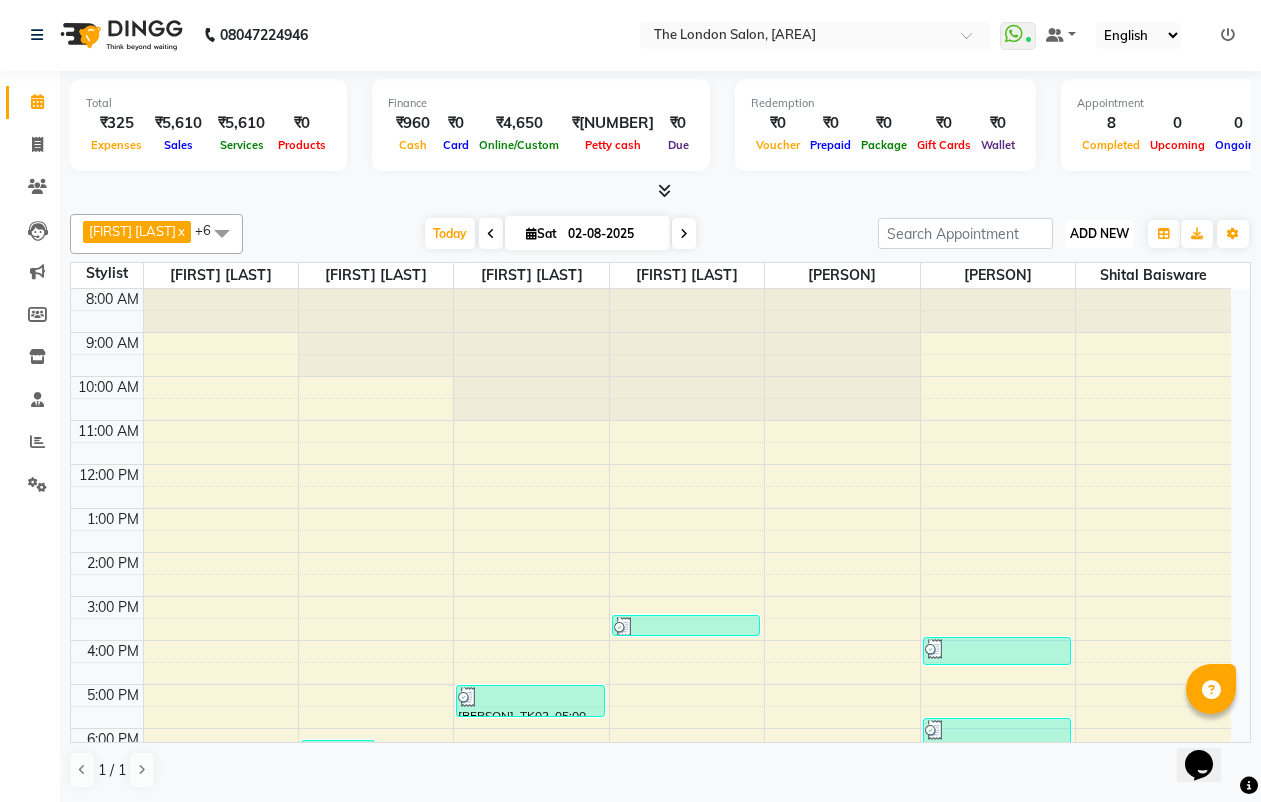 click on "ADD NEW" at bounding box center (1099, 233) 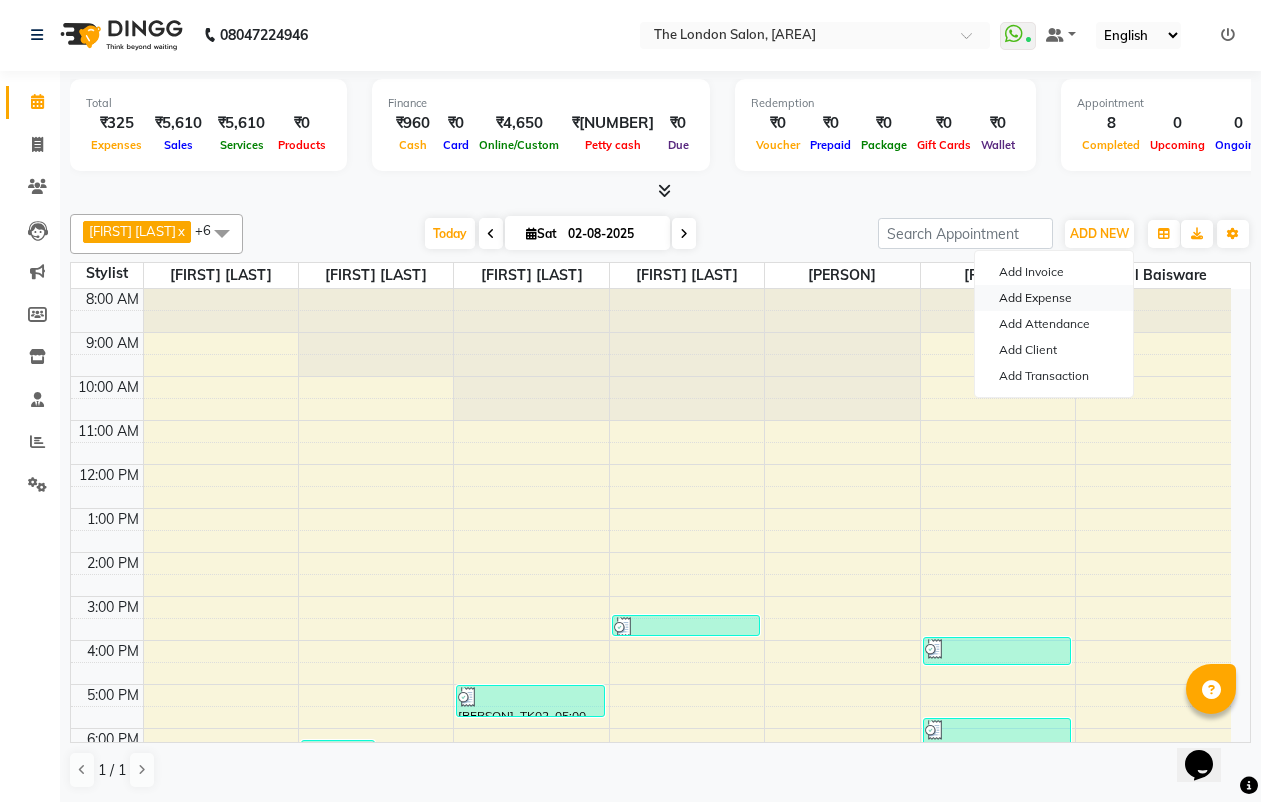click on "Add Expense" at bounding box center (1054, 298) 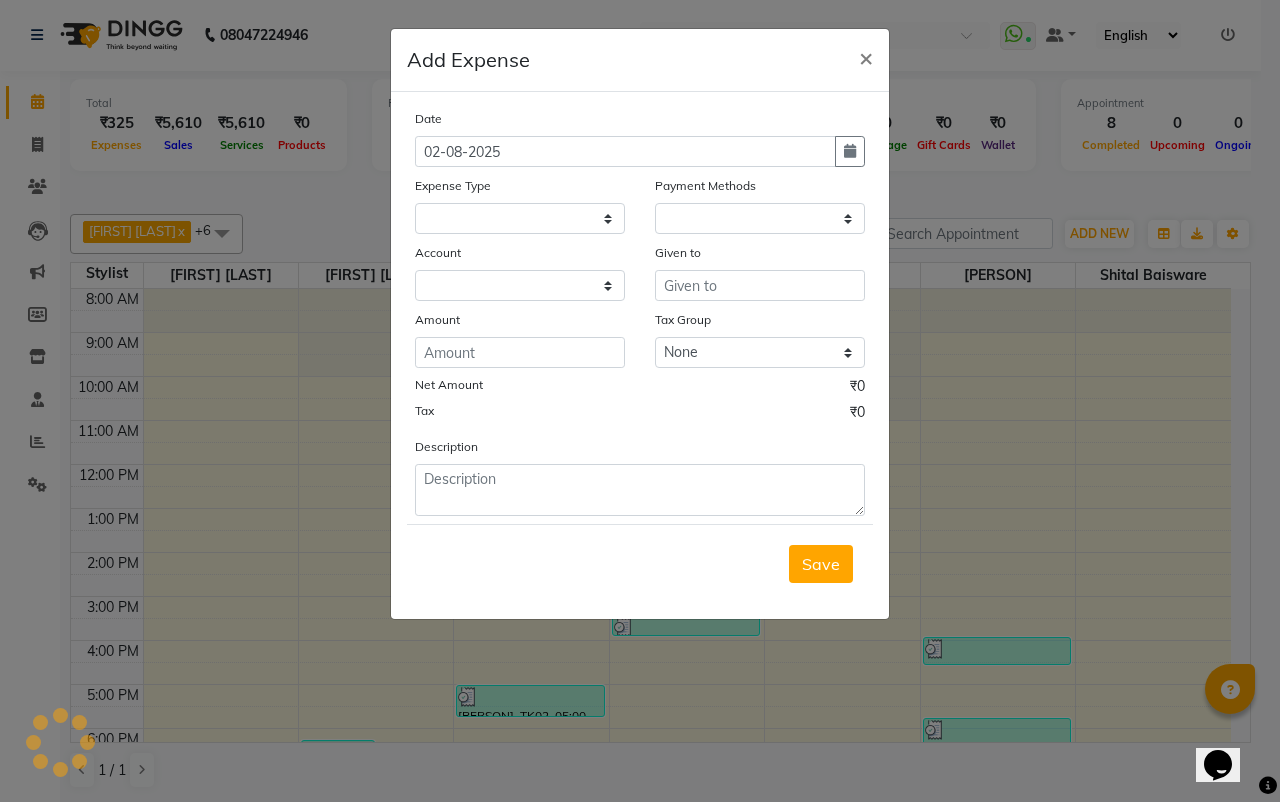 select on "1" 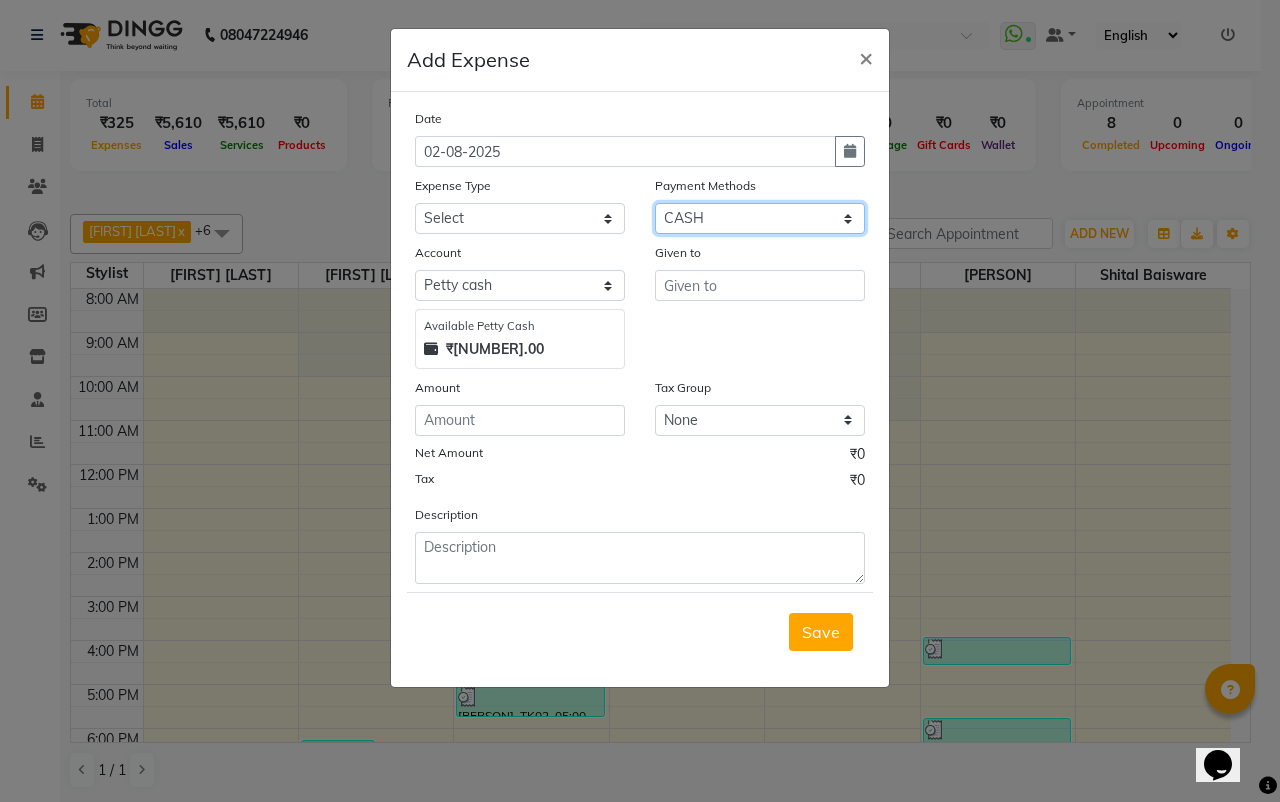 click on "Select Other Cards UPI CASH CUSTOM CARD Prepaid" 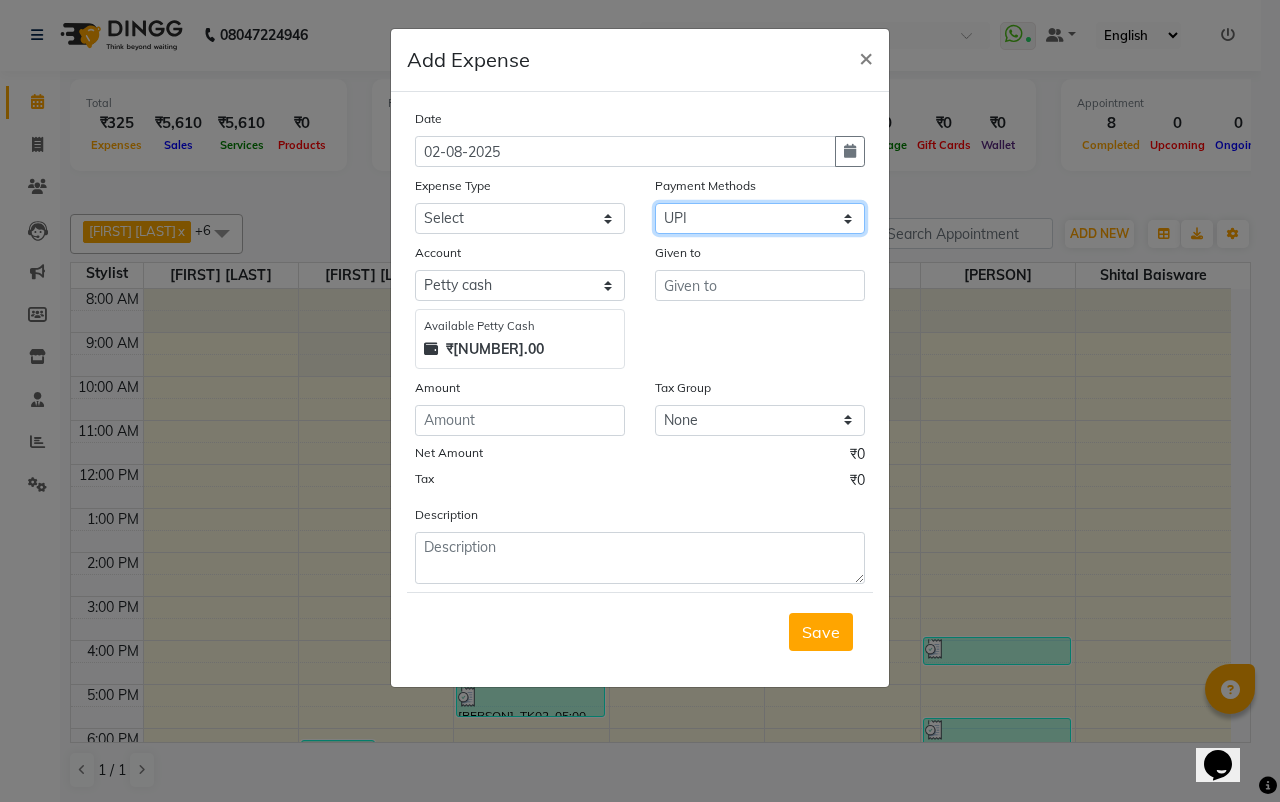 click on "Select Other Cards UPI CASH CUSTOM CARD Prepaid" 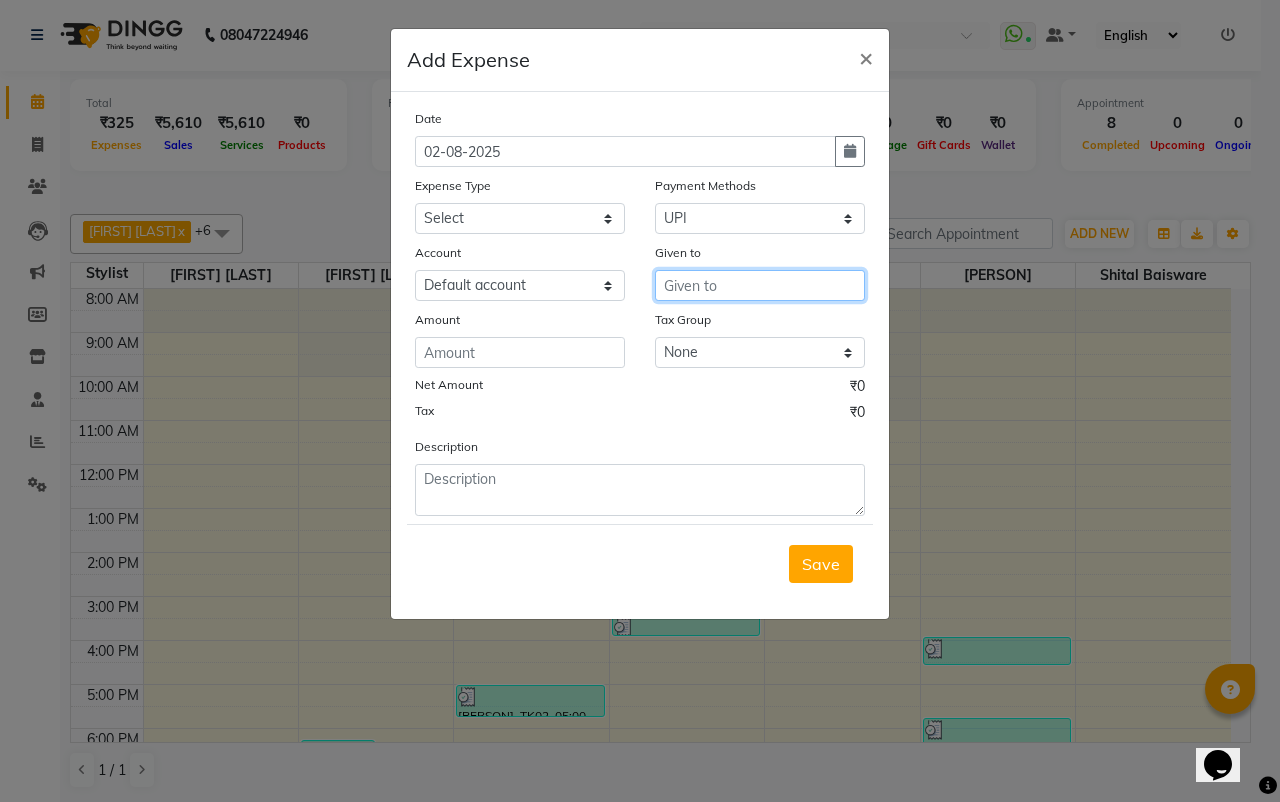 click at bounding box center [760, 285] 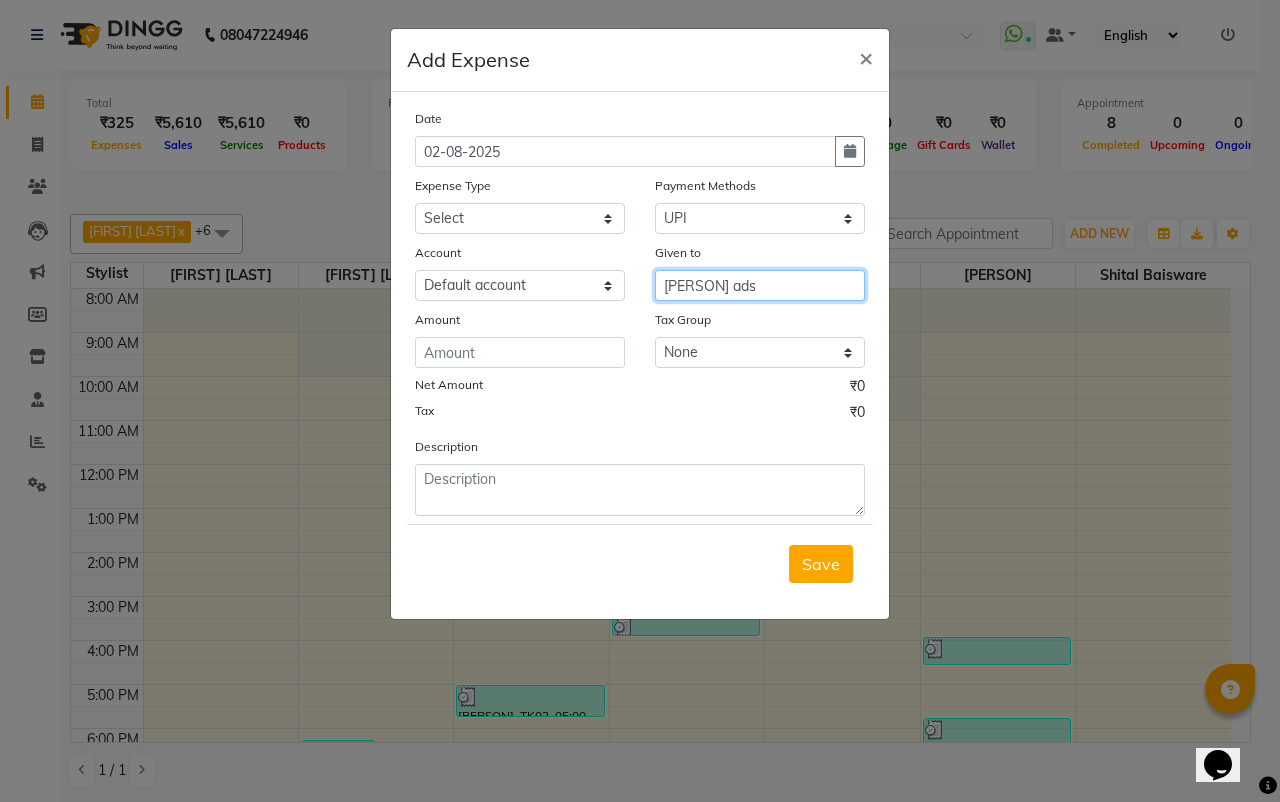type on "[PERSON] ads" 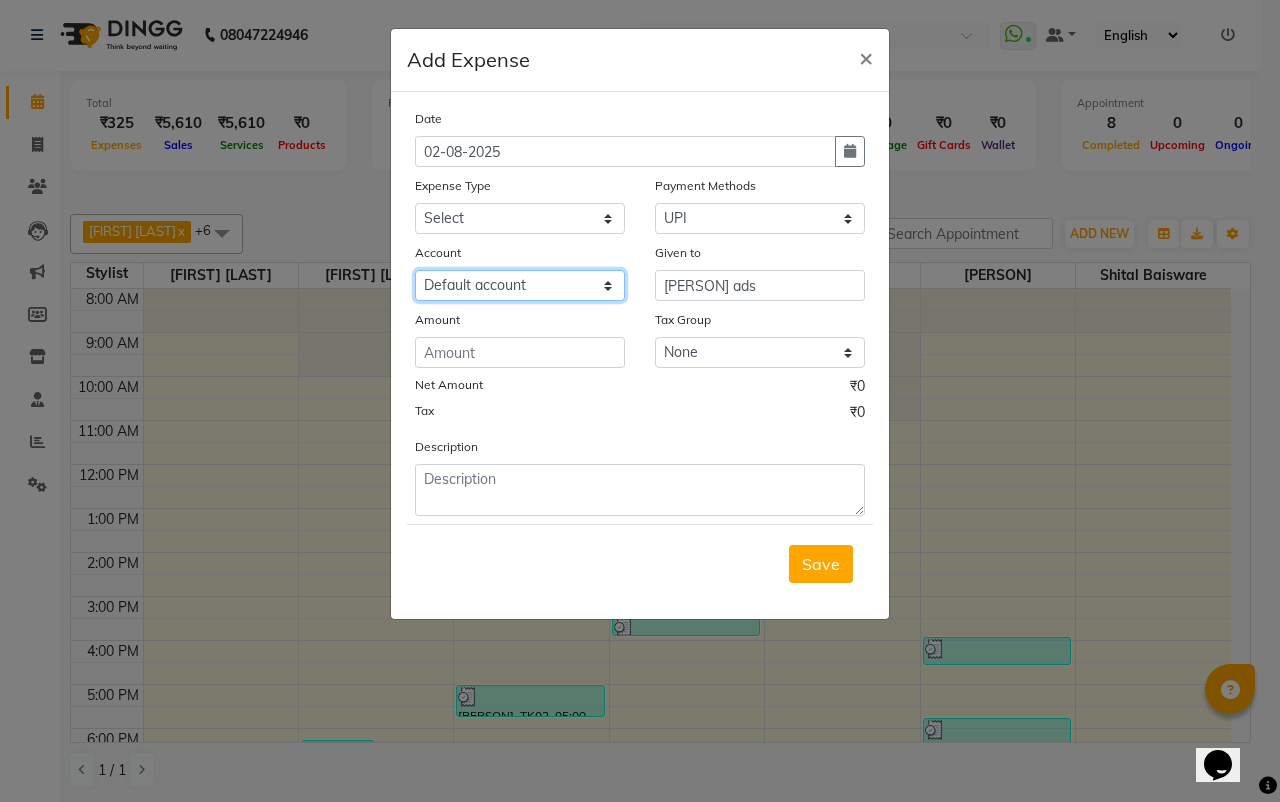 click on "Select Default account" 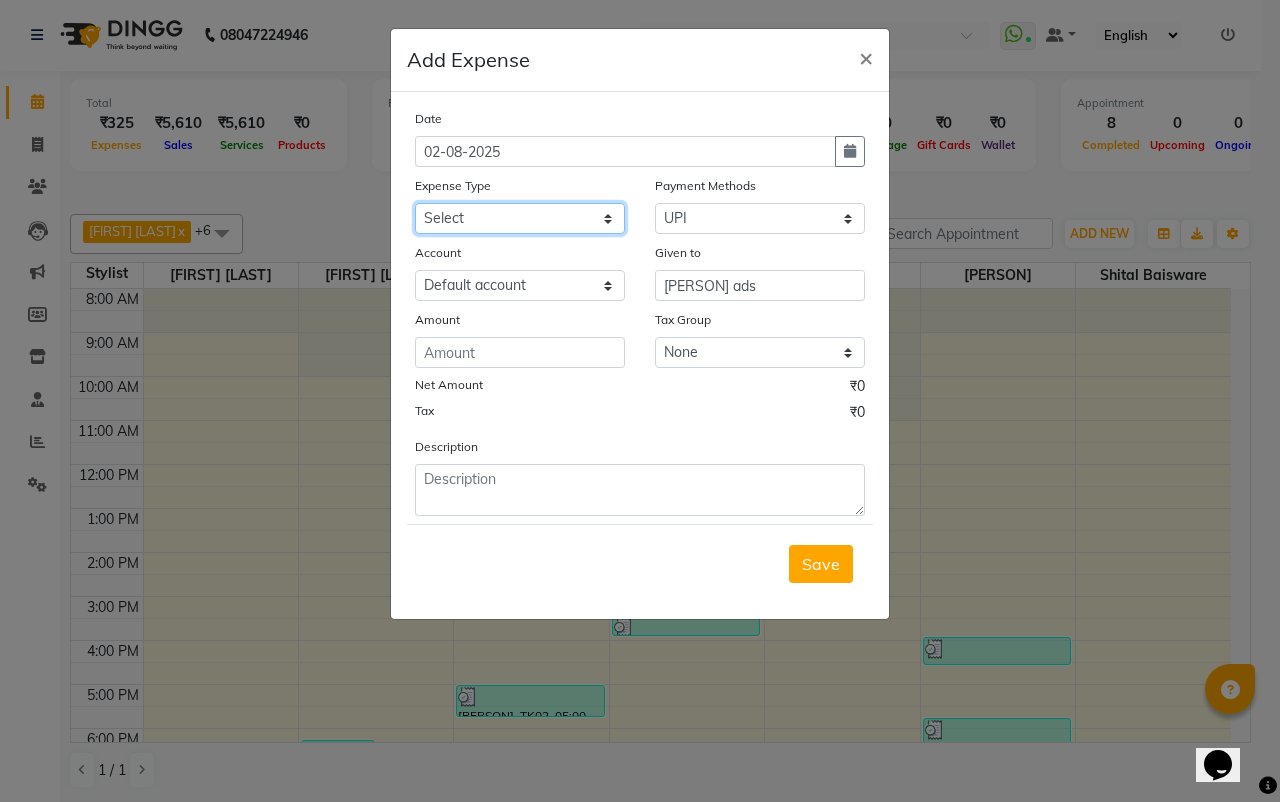 click on "Select Advance Salary Bank charges Car maintenance  Cash transfer to bank Cash transfer to hub Client Snacks Clinical charges Courier Service dhiraj water supplier Equipment Fuel fuel Govt fee Incentive Insurance International purchase Loan Repayment Maintenance Marketing Massage therapist Miscellaneous Monthly Salary MRA Other Paid Promotion Pantry Product Rent Salary Sjs Agency Snacks Trainer Staff salary Staff Snacks Tax Tea & Refreshment tea stall Utilities Water Supplier" 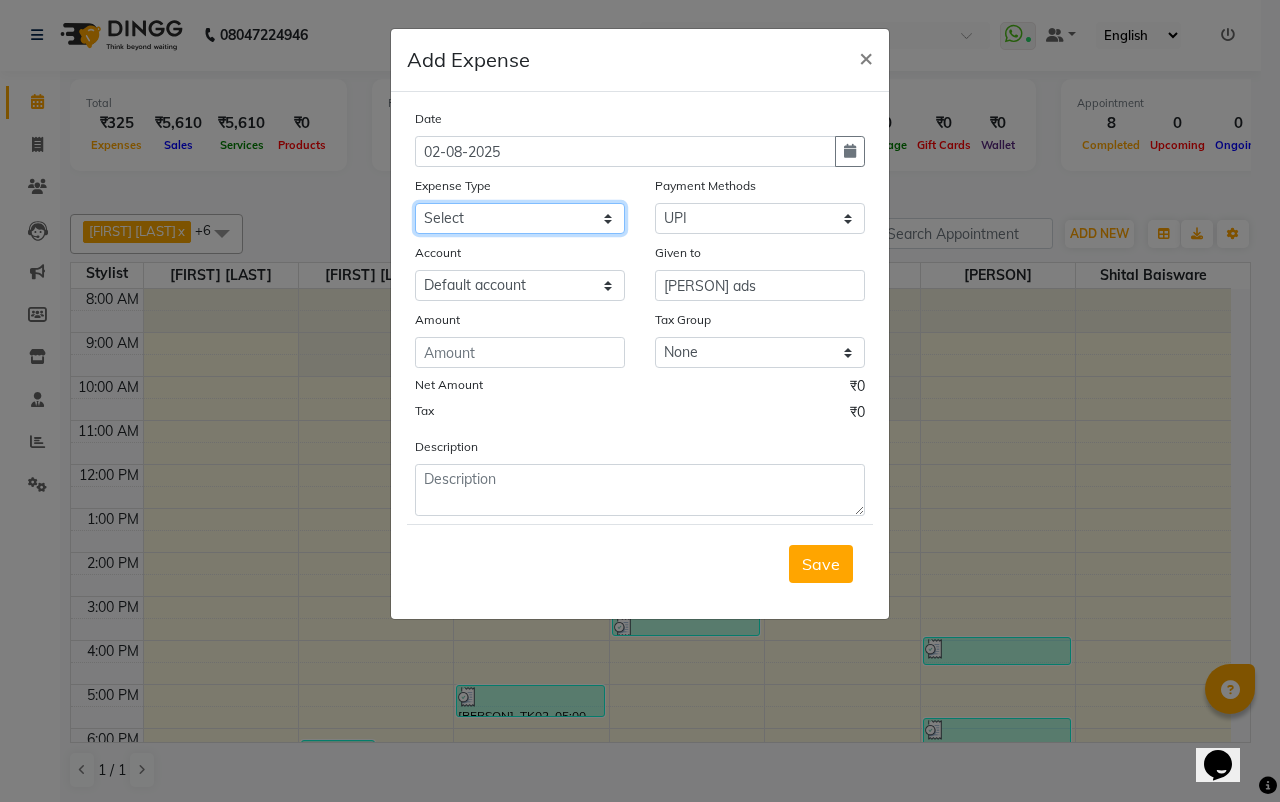 select on "7108" 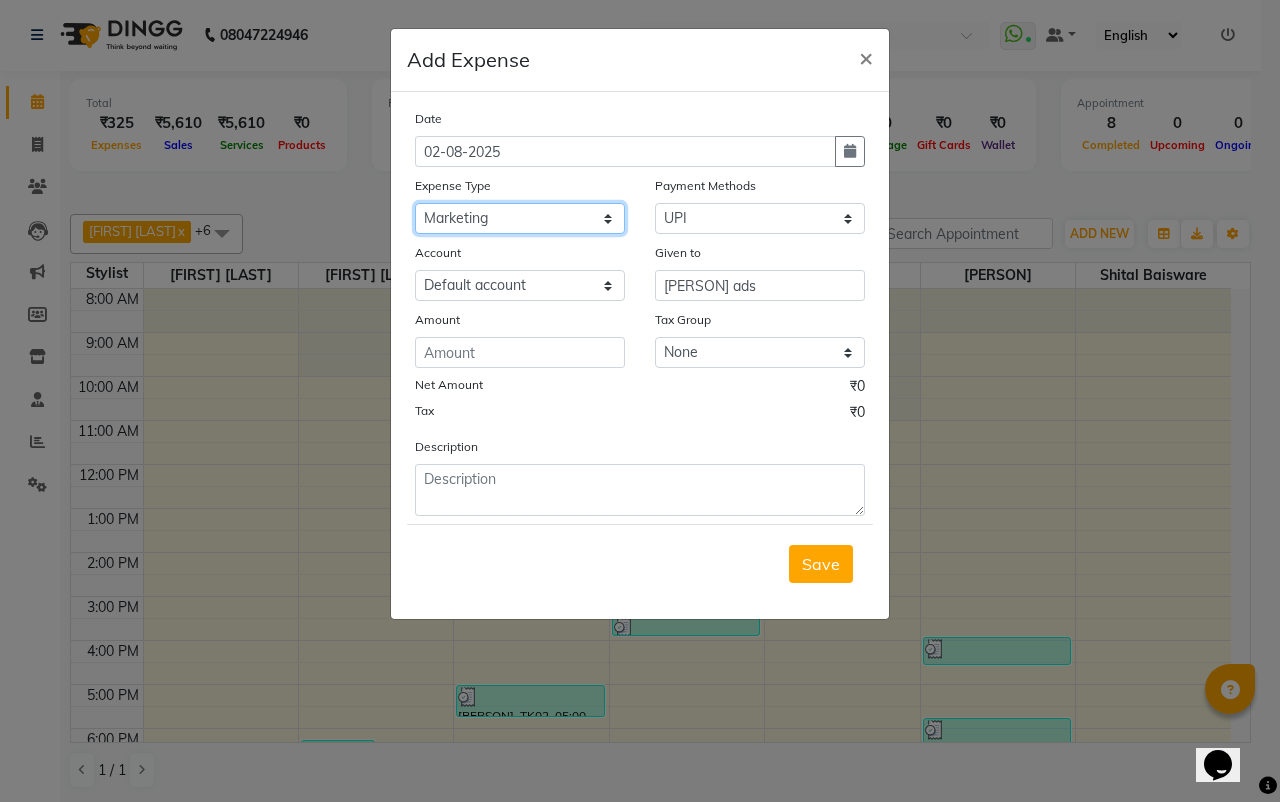 click on "Select Advance Salary Bank charges Car maintenance  Cash transfer to bank Cash transfer to hub Client Snacks Clinical charges Courier Service dhiraj water supplier Equipment Fuel fuel Govt fee Incentive Insurance International purchase Loan Repayment Maintenance Marketing Massage therapist Miscellaneous Monthly Salary MRA Other Paid Promotion Pantry Product Rent Salary Sjs Agency Snacks Trainer Staff salary Staff Snacks Tax Tea & Refreshment tea stall Utilities Water Supplier" 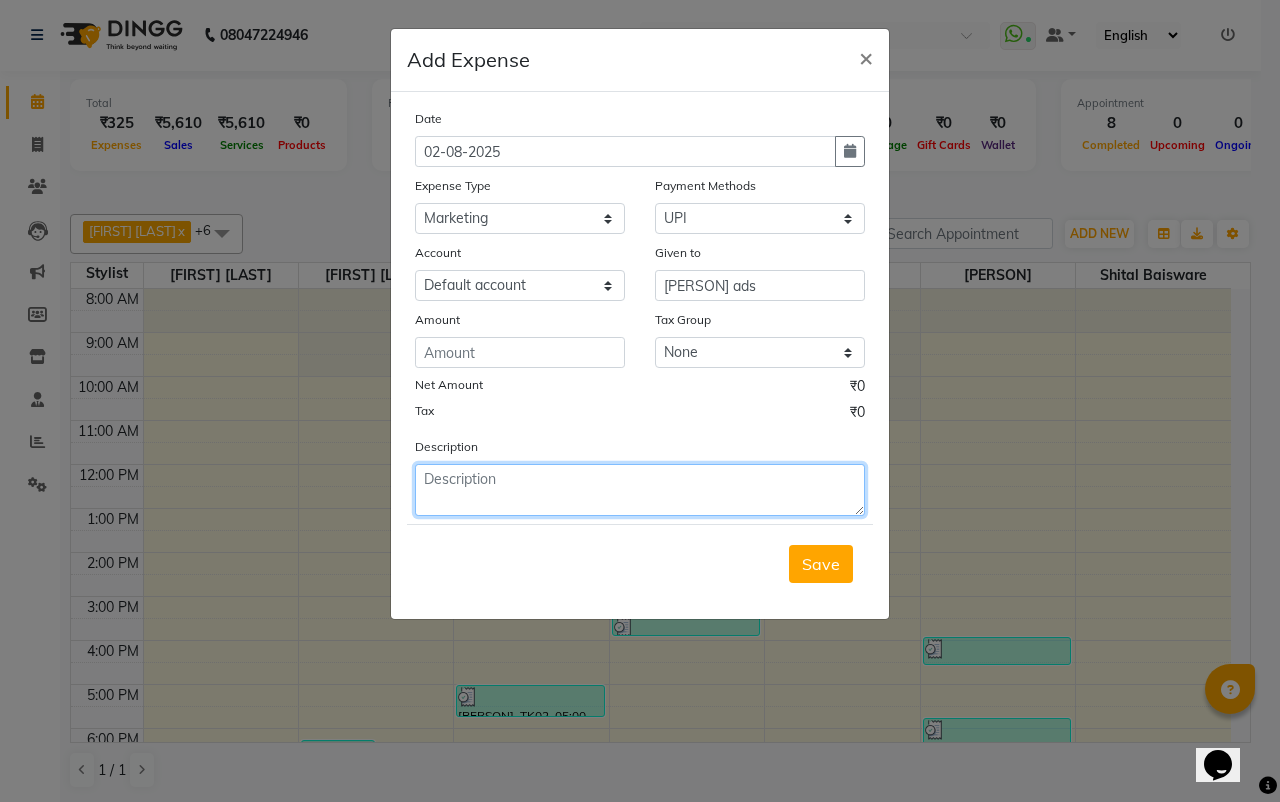 click 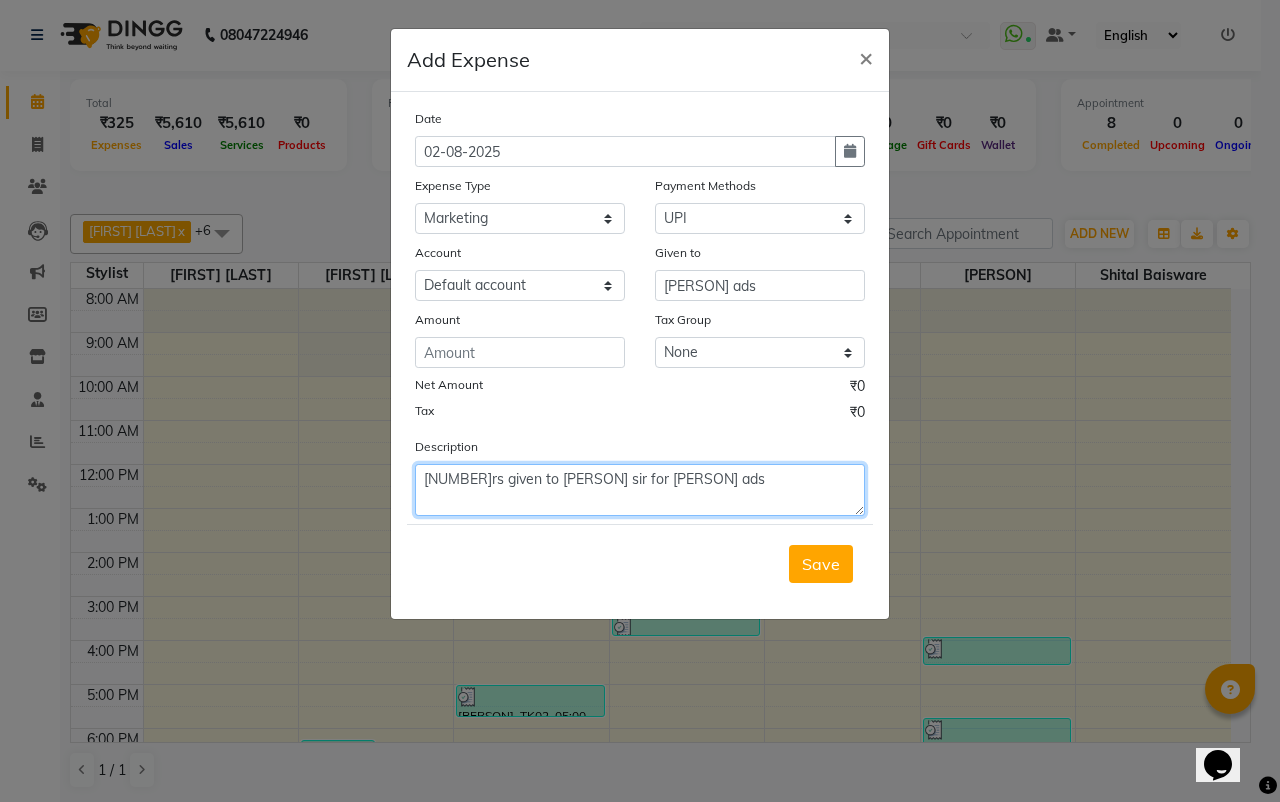 type on "[NUMBER]rs given to [PERSON] sir for [PERSON] ads" 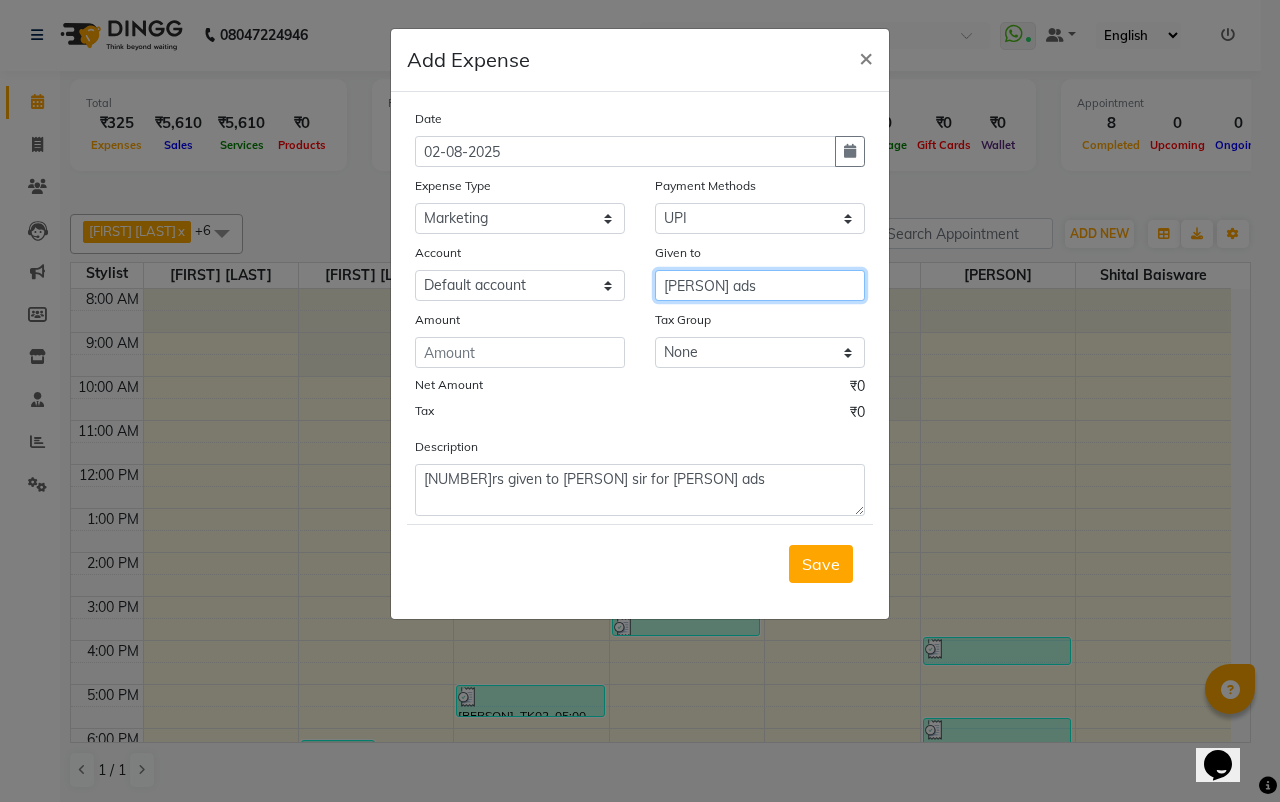 click on "[PERSON] ads" at bounding box center [760, 285] 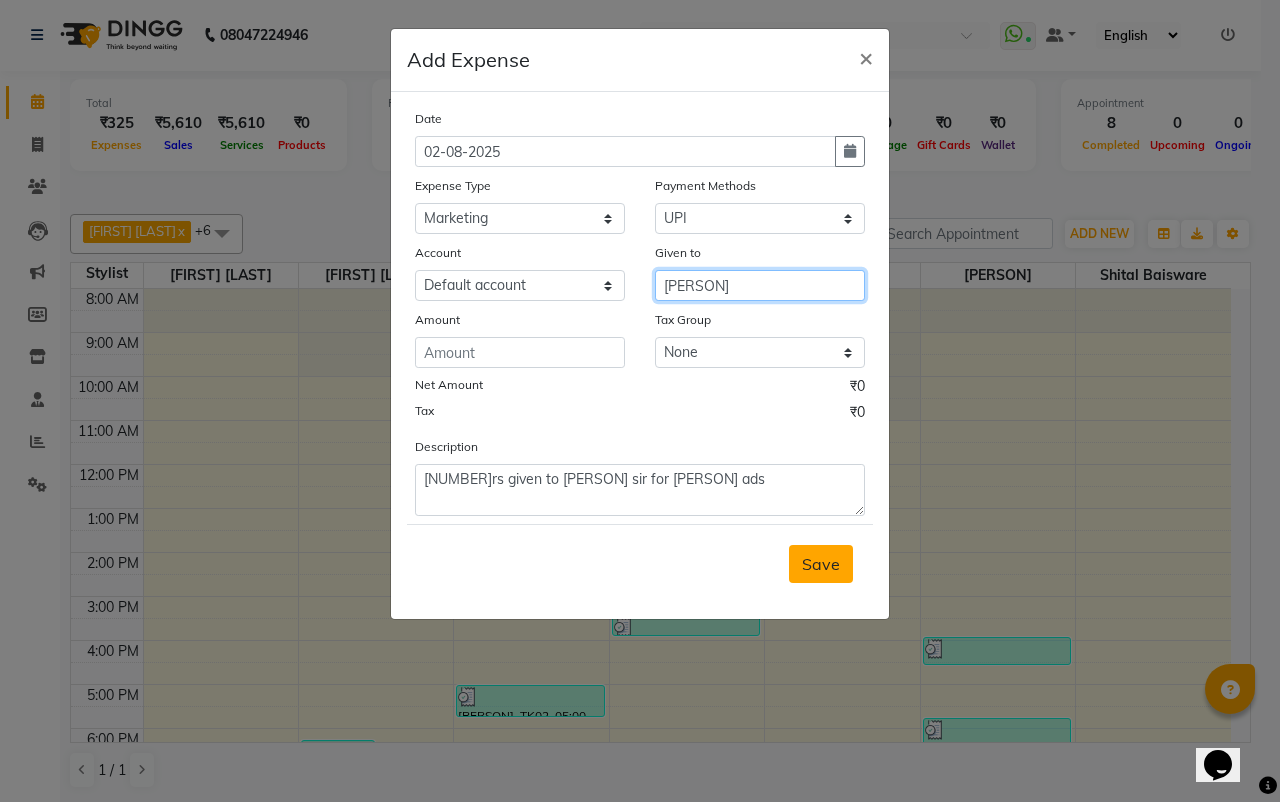 type on "[PERSON]" 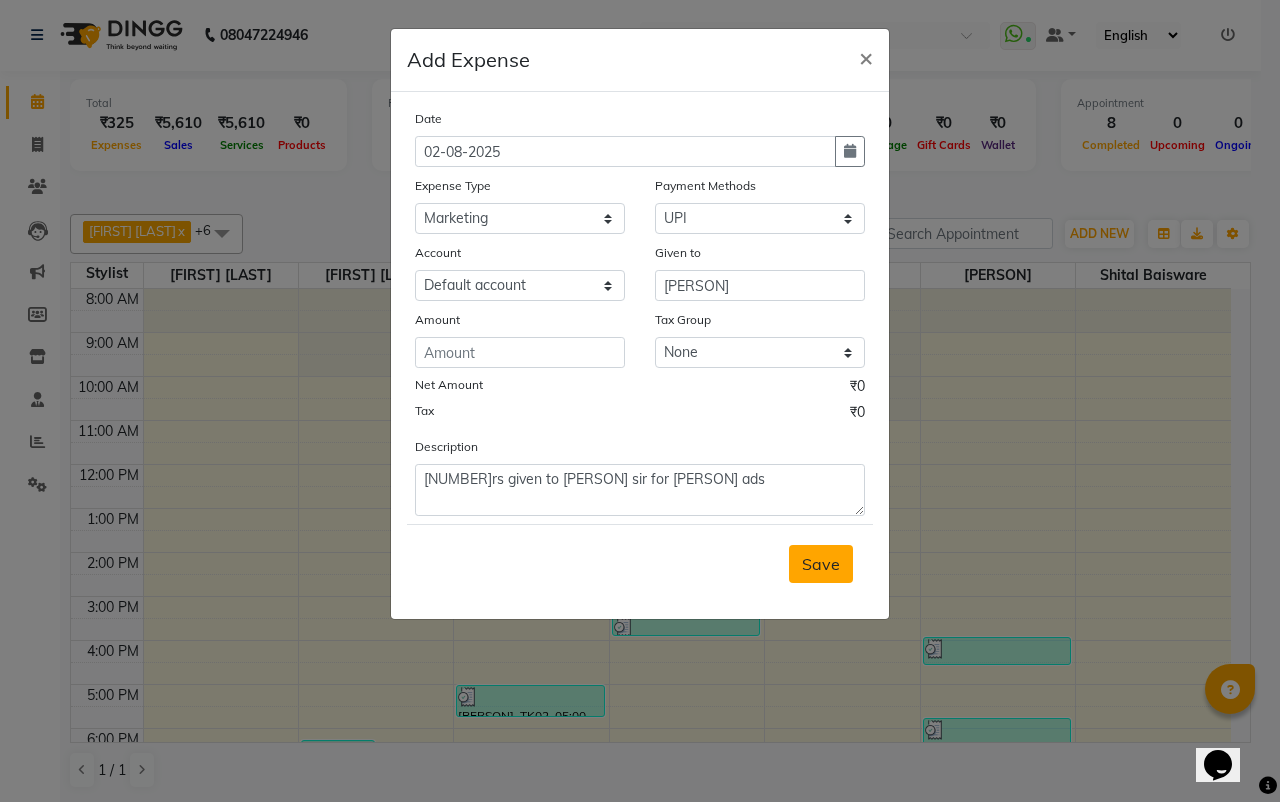 click on "Save" at bounding box center [821, 564] 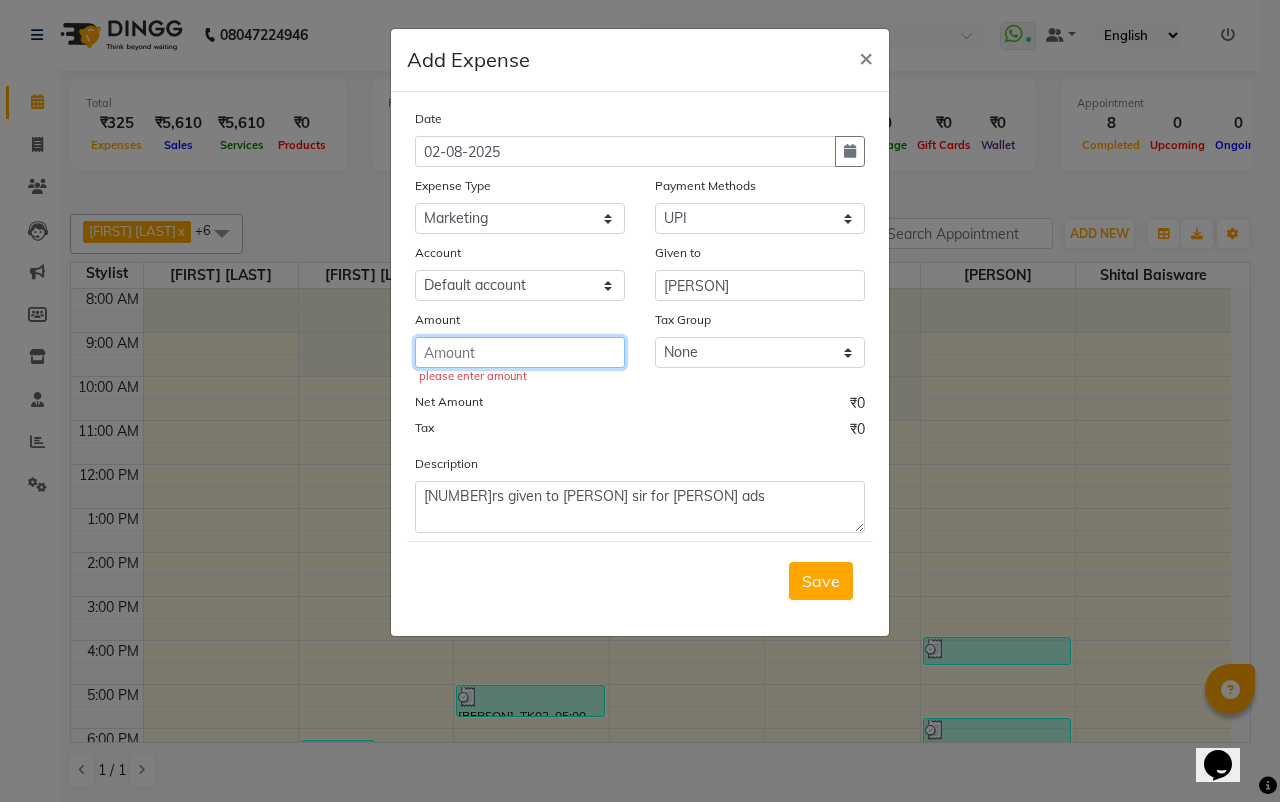 click 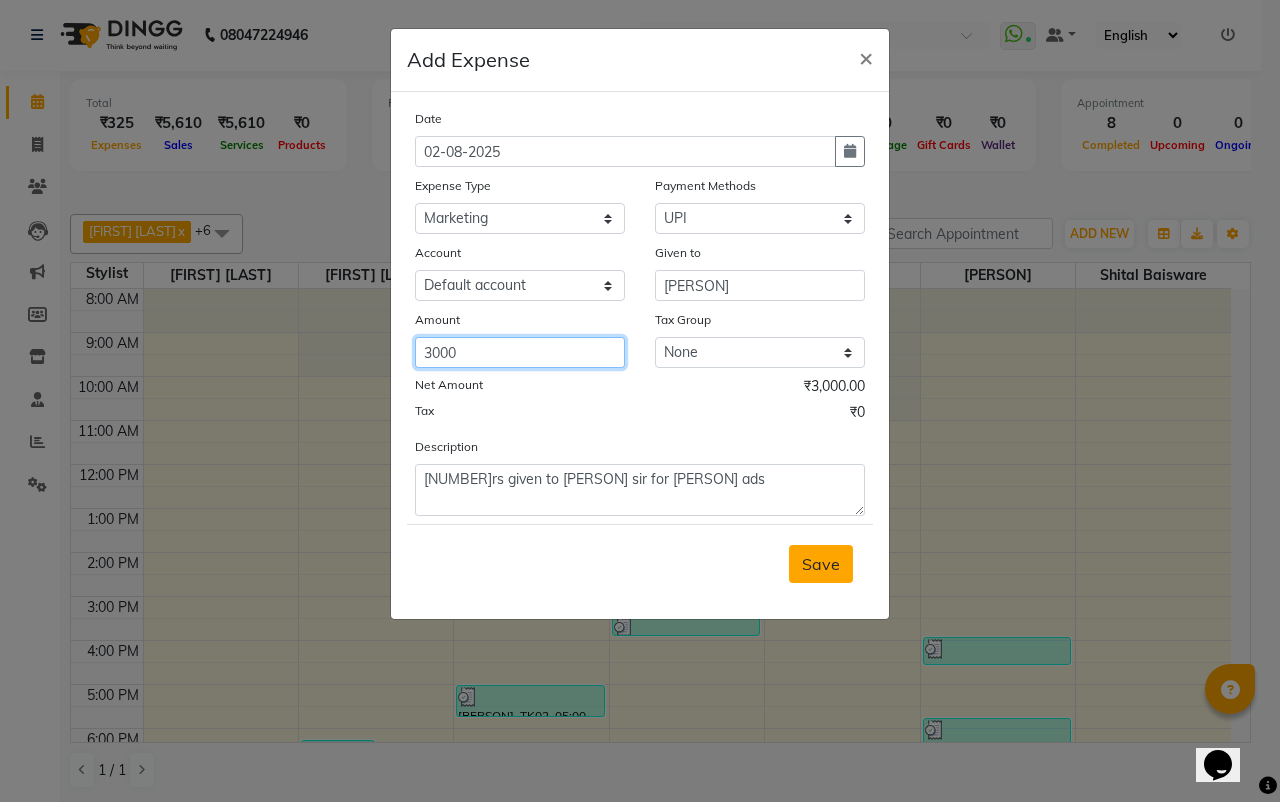 type on "3000" 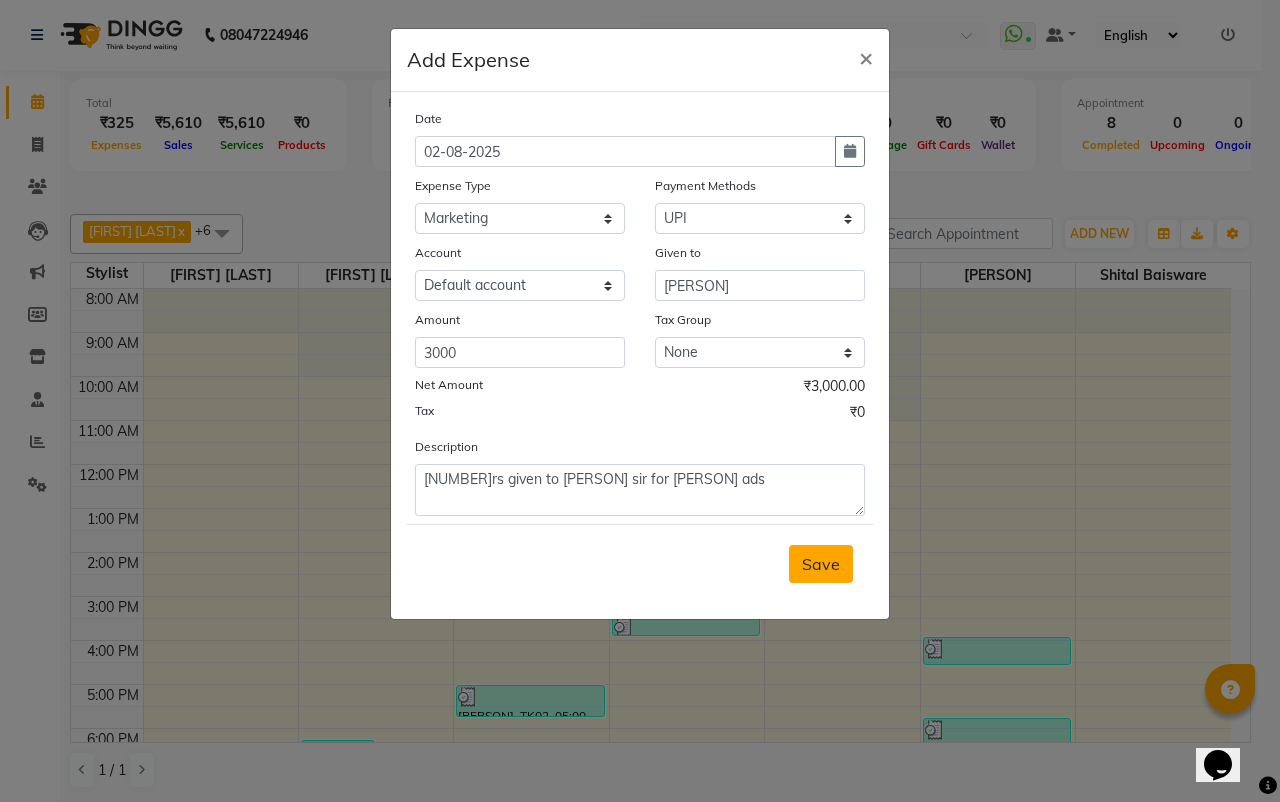 click on "Save" at bounding box center (821, 564) 